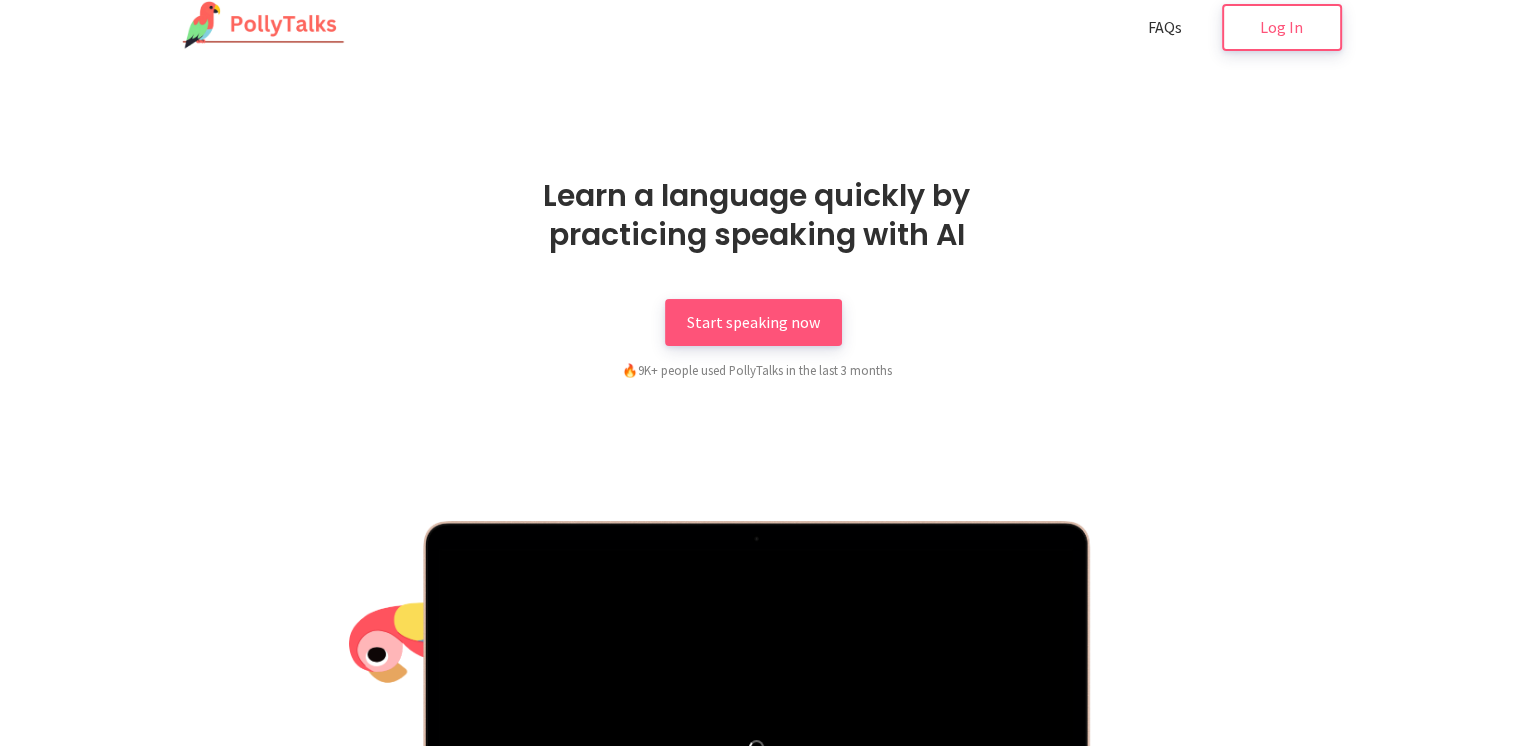 scroll, scrollTop: 0, scrollLeft: 0, axis: both 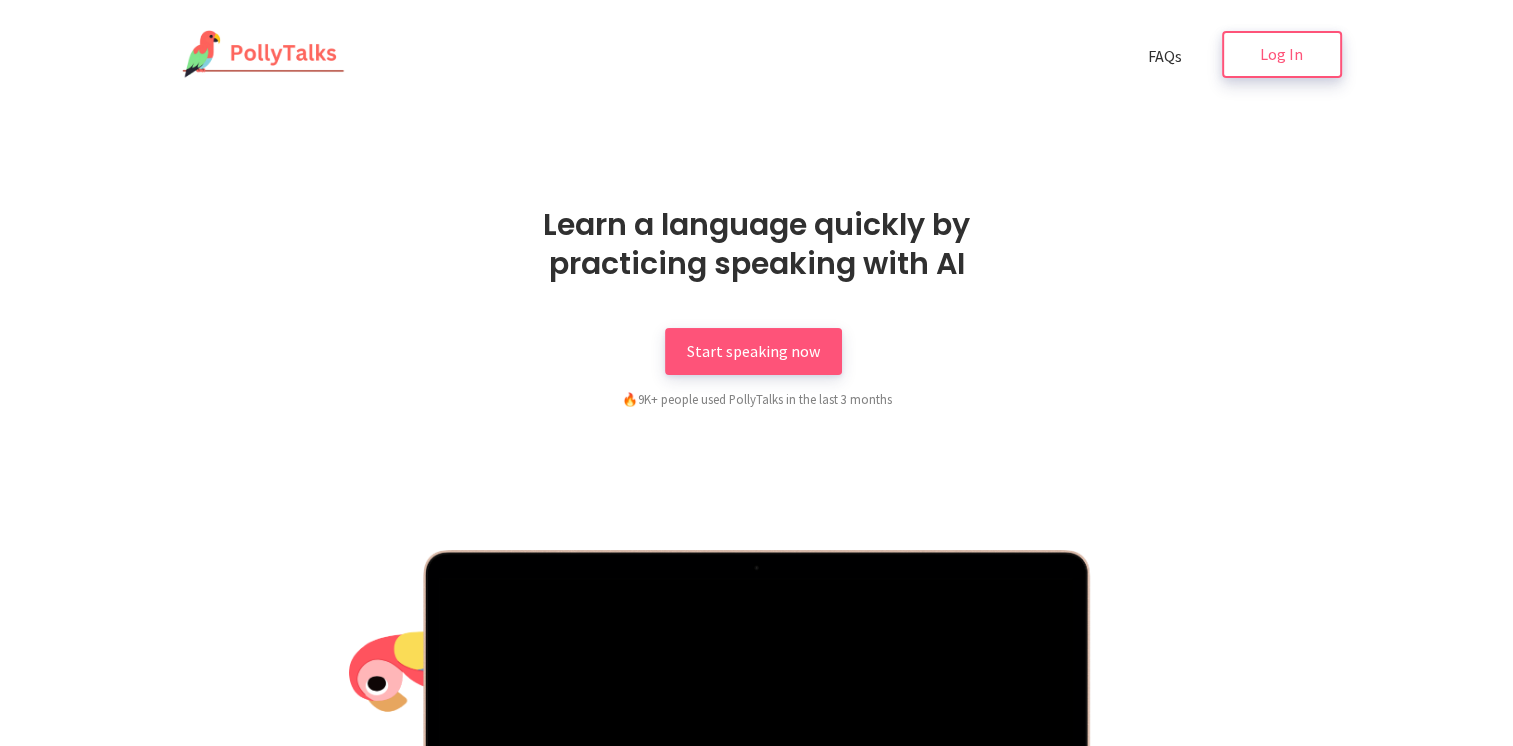 click on "Log In" at bounding box center [1282, 54] 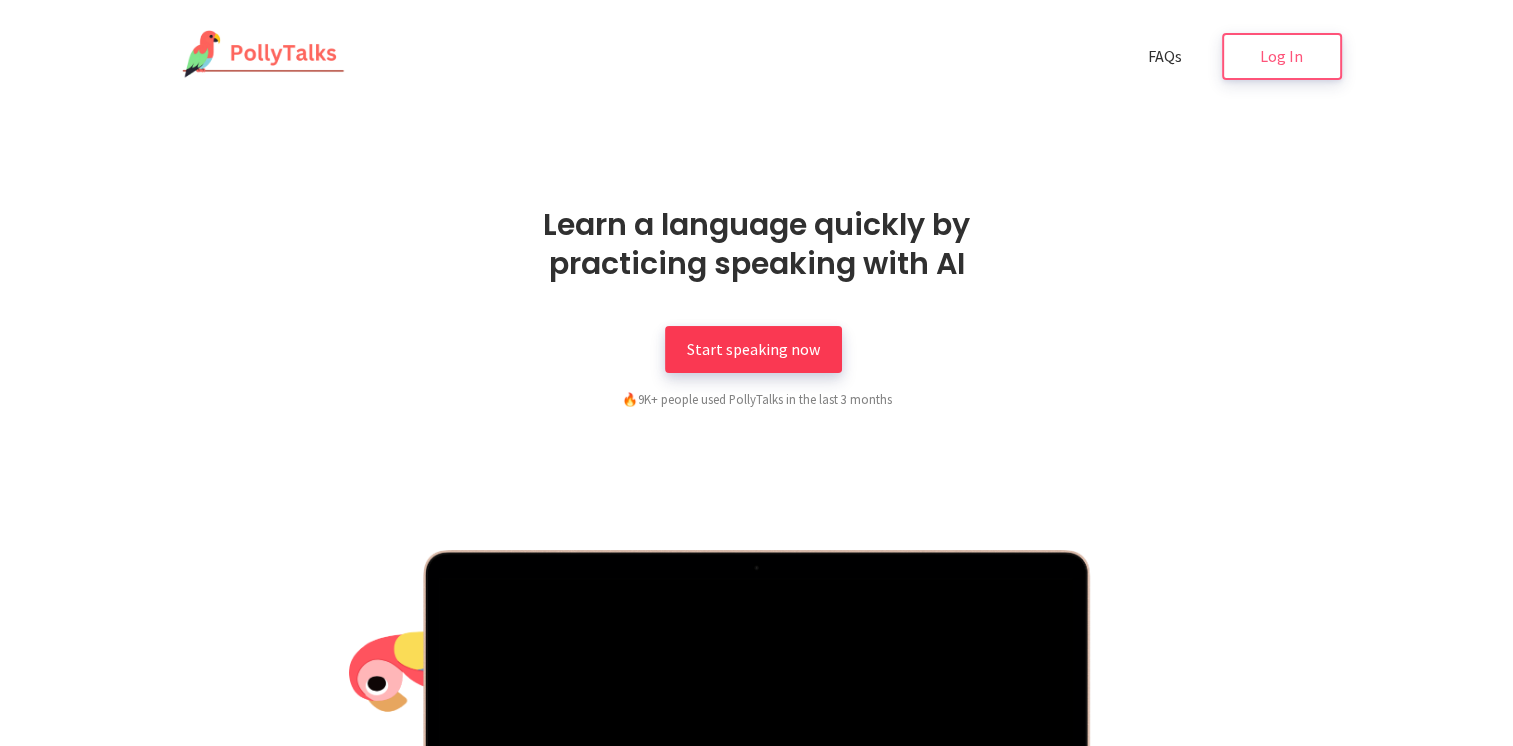 click on "Start speaking now" at bounding box center [753, 349] 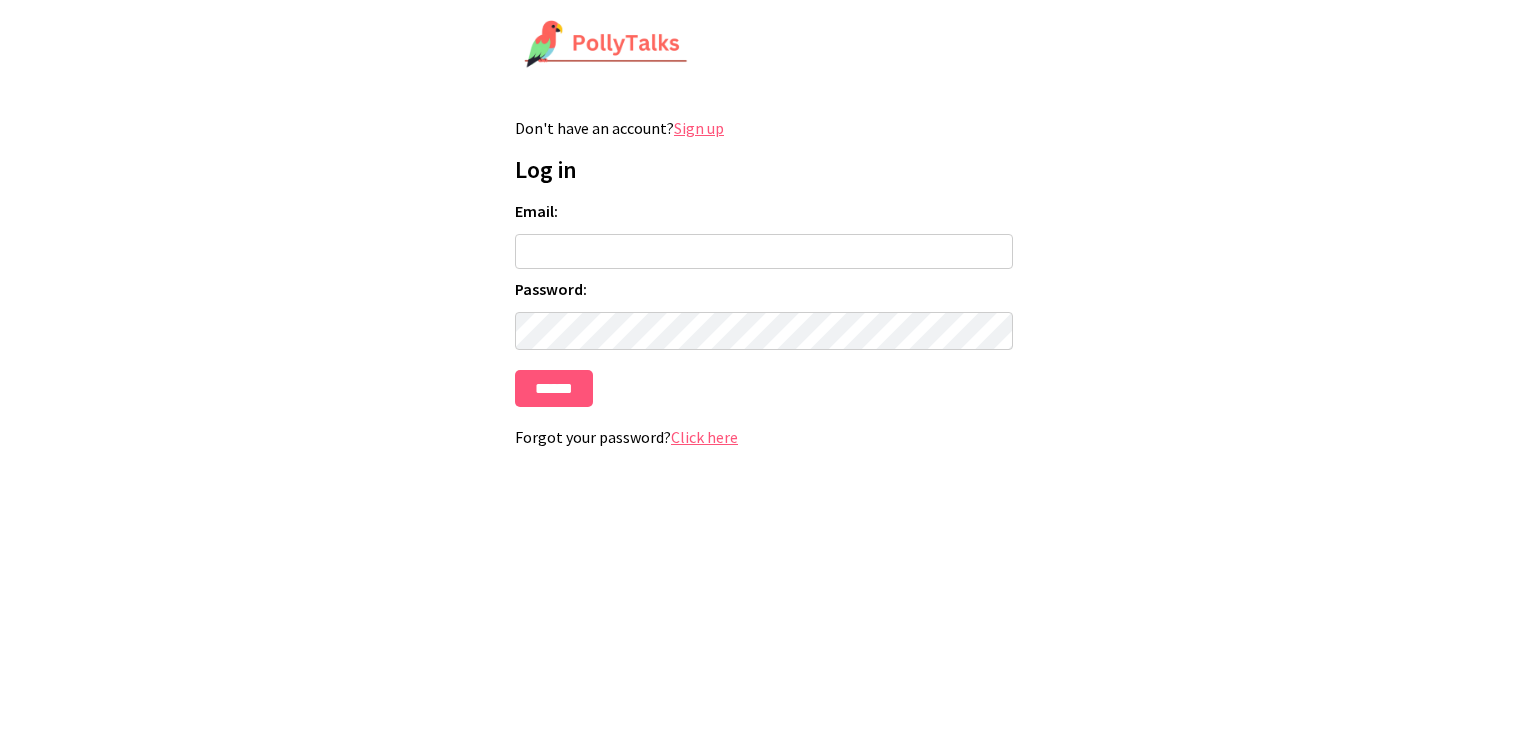 scroll, scrollTop: 0, scrollLeft: 0, axis: both 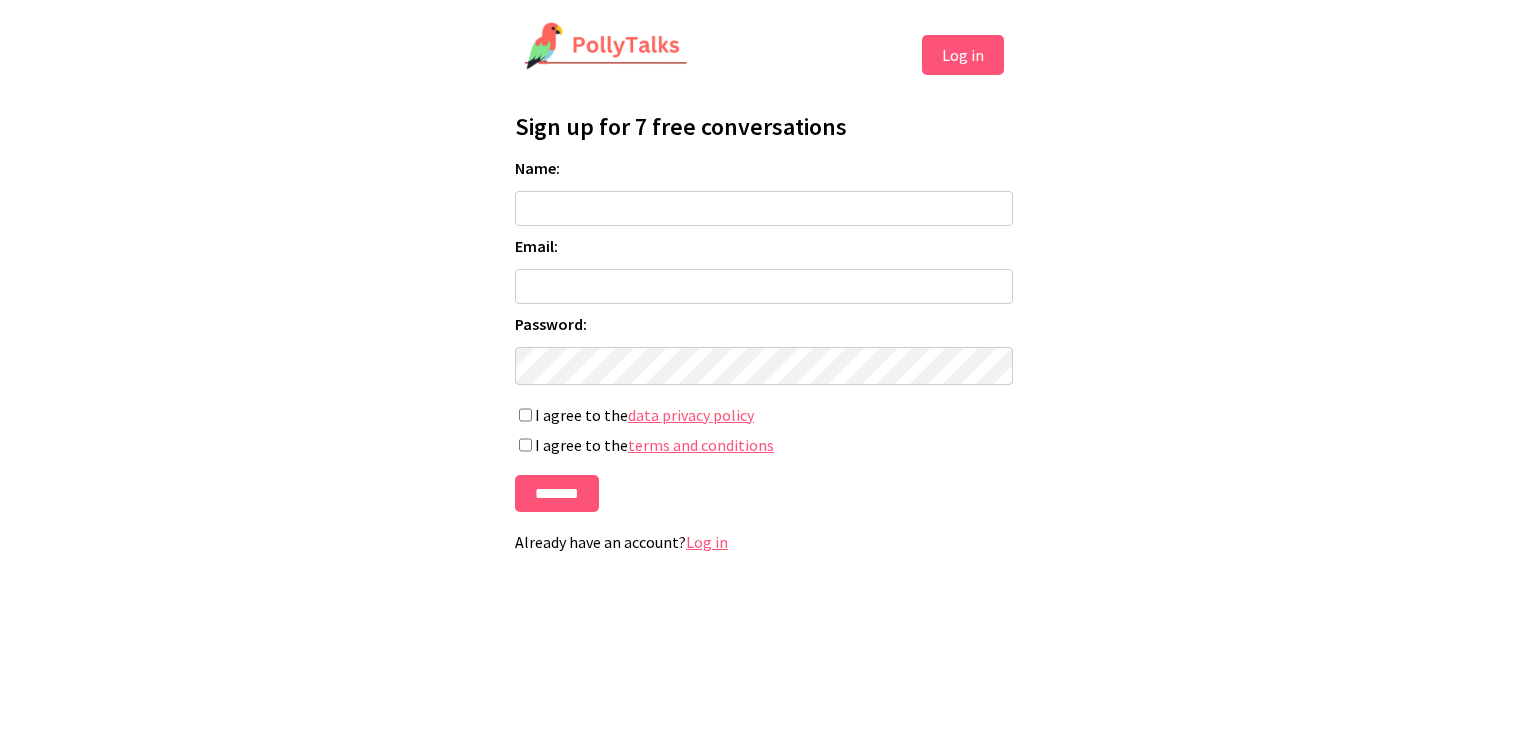 click on "Log in" at bounding box center [963, 55] 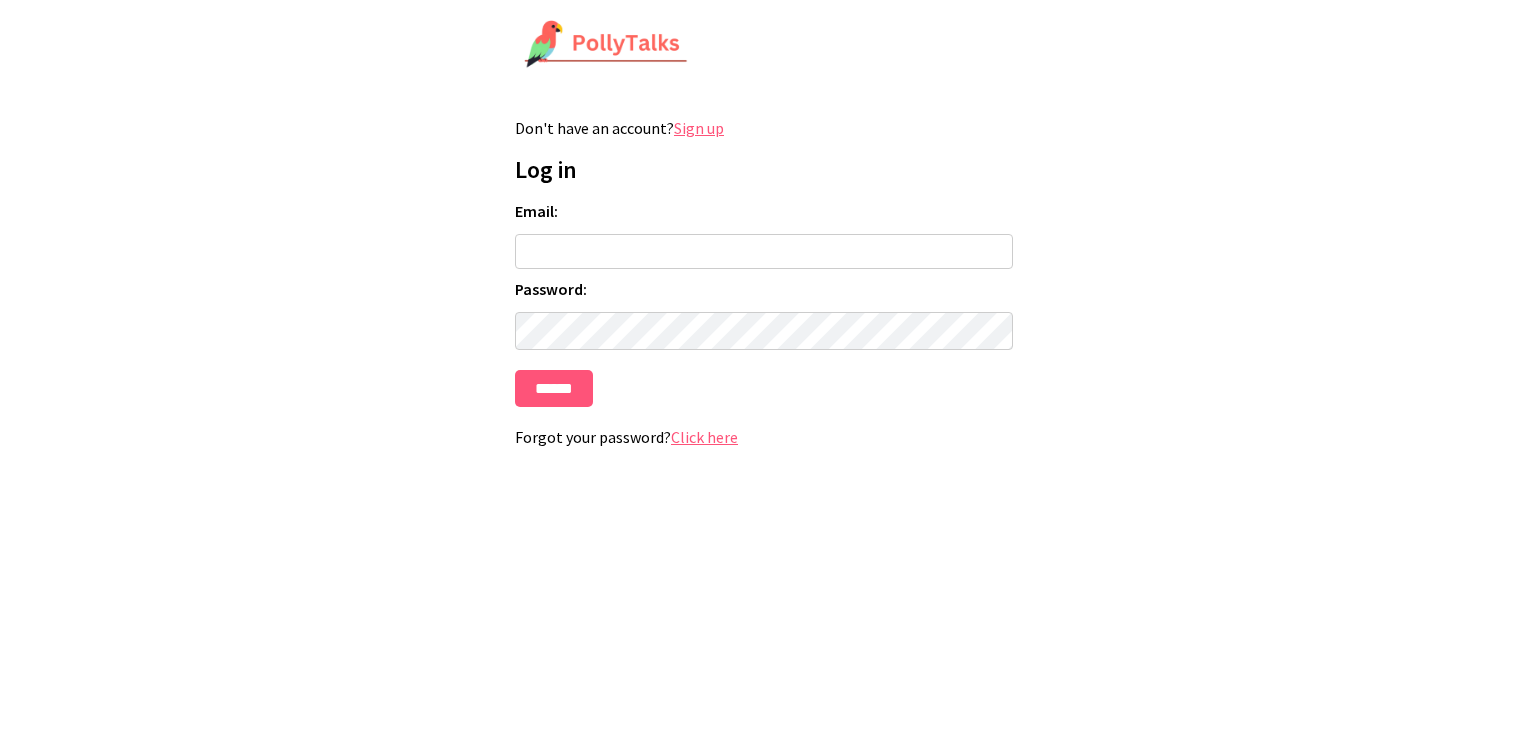 scroll, scrollTop: 0, scrollLeft: 0, axis: both 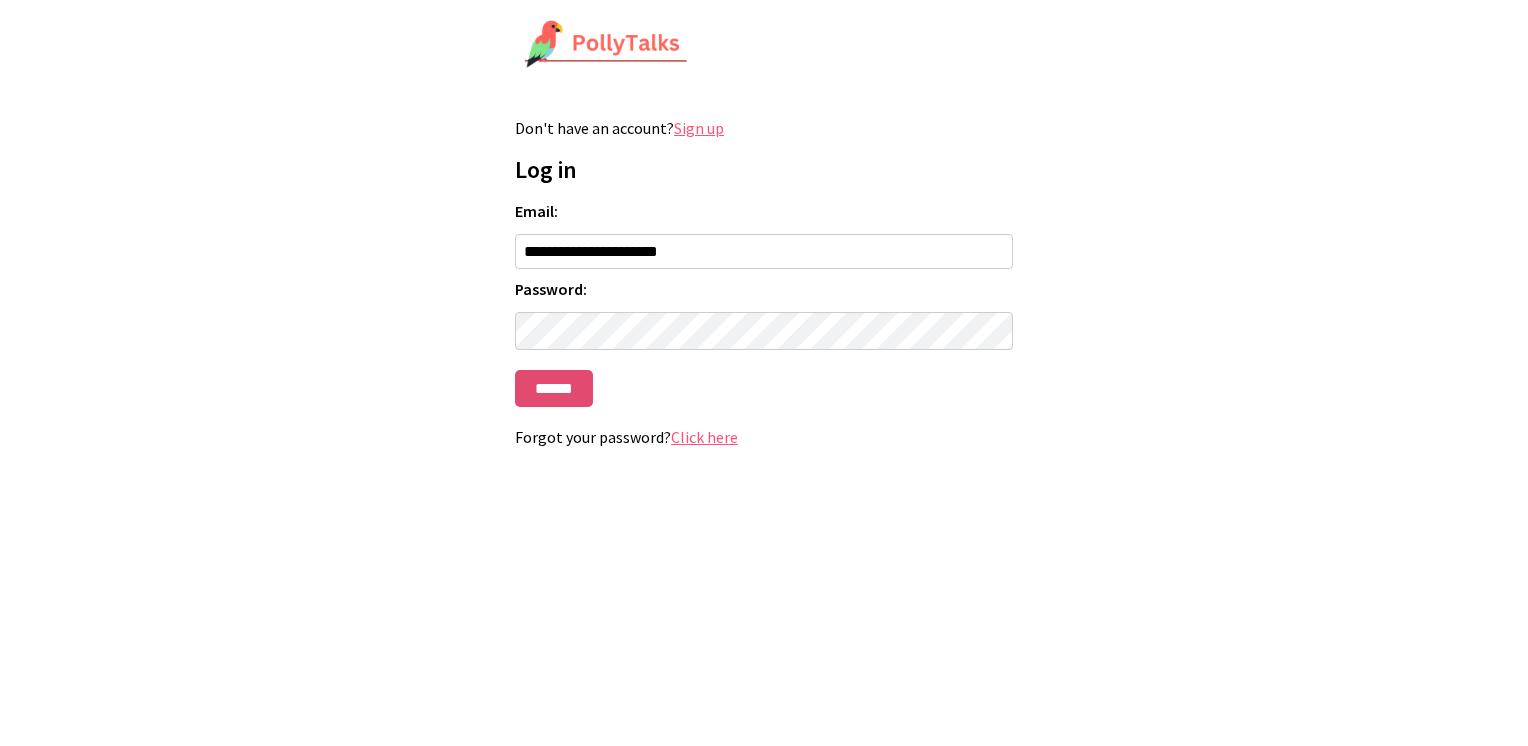 click on "******" at bounding box center (554, 388) 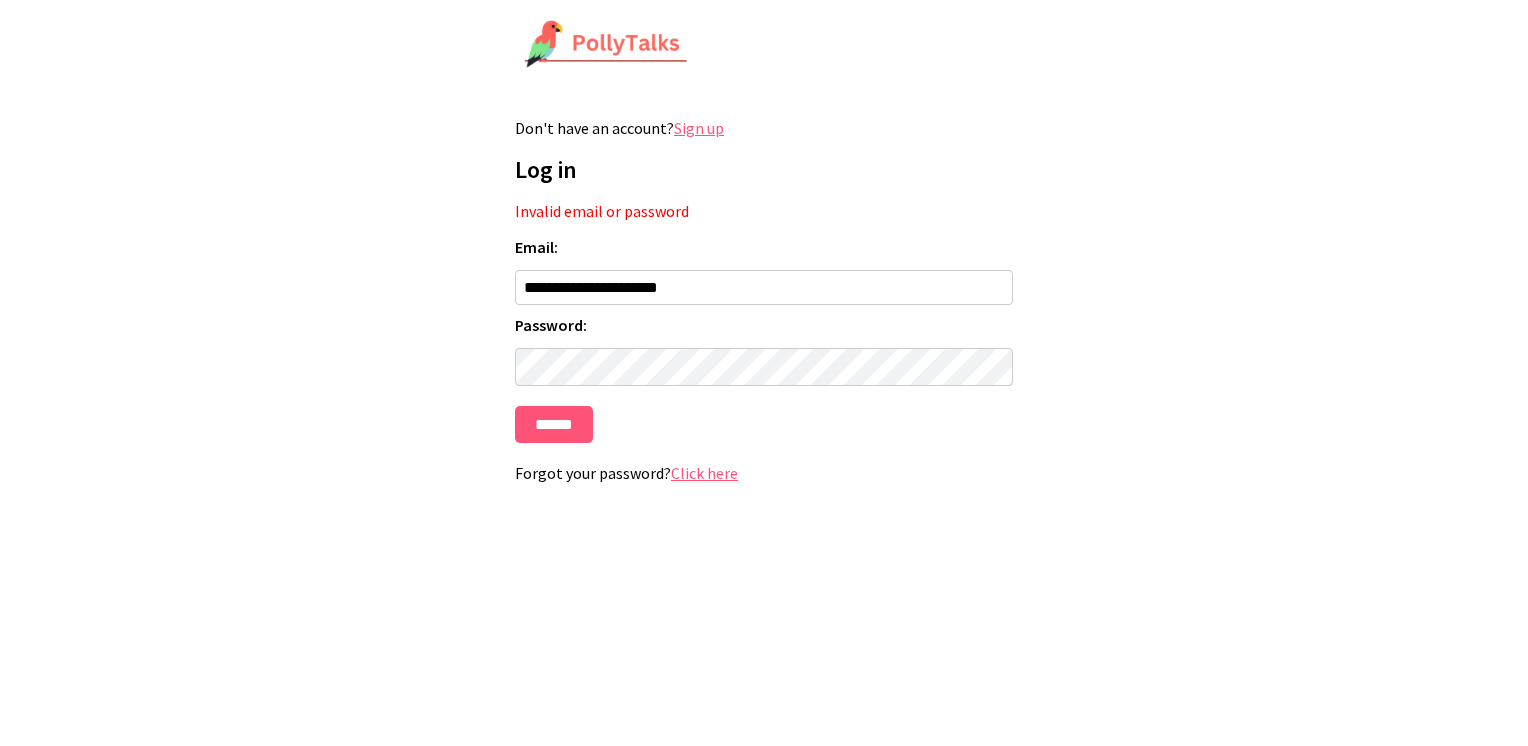 scroll, scrollTop: 0, scrollLeft: 0, axis: both 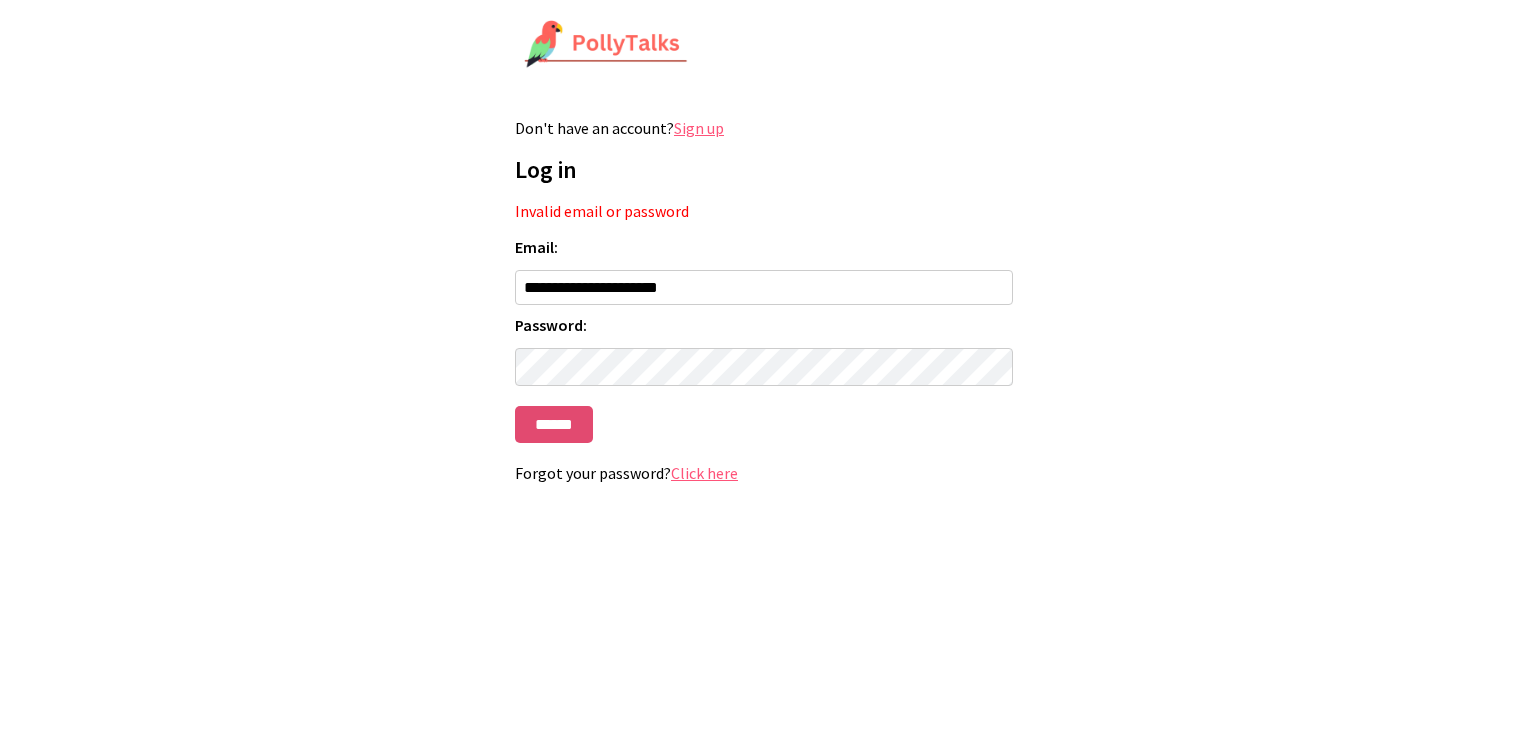click on "******" at bounding box center [554, 424] 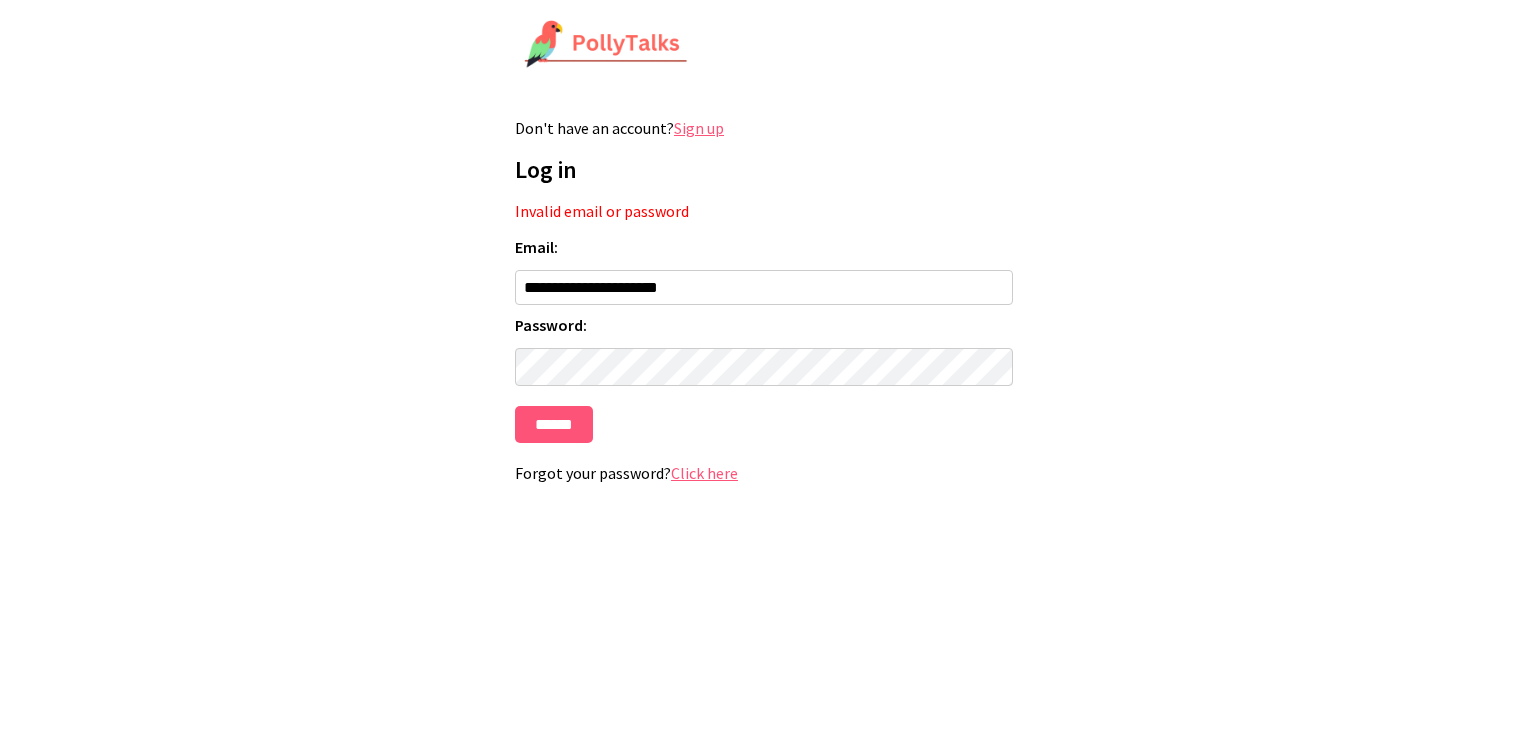 scroll, scrollTop: 0, scrollLeft: 0, axis: both 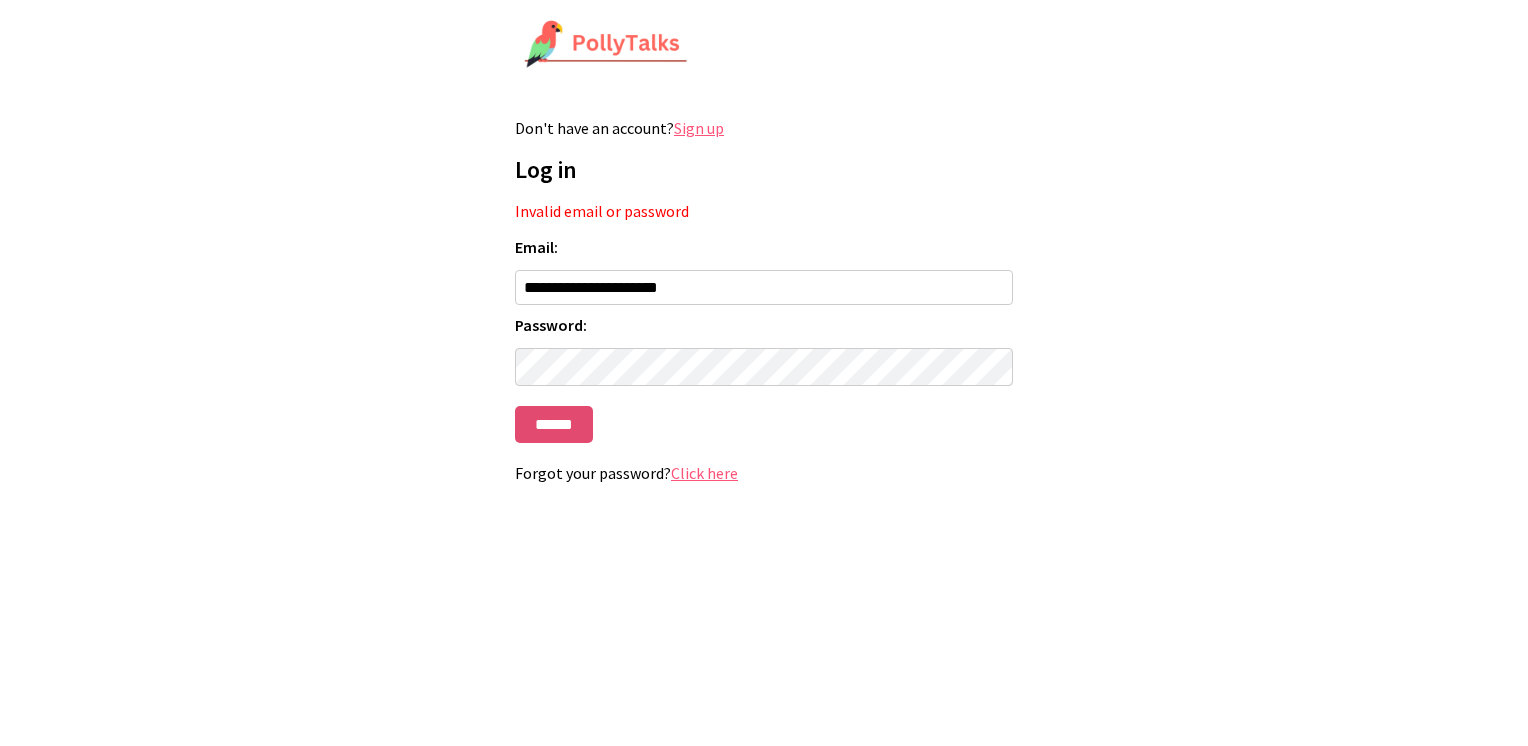 click on "******" at bounding box center (554, 424) 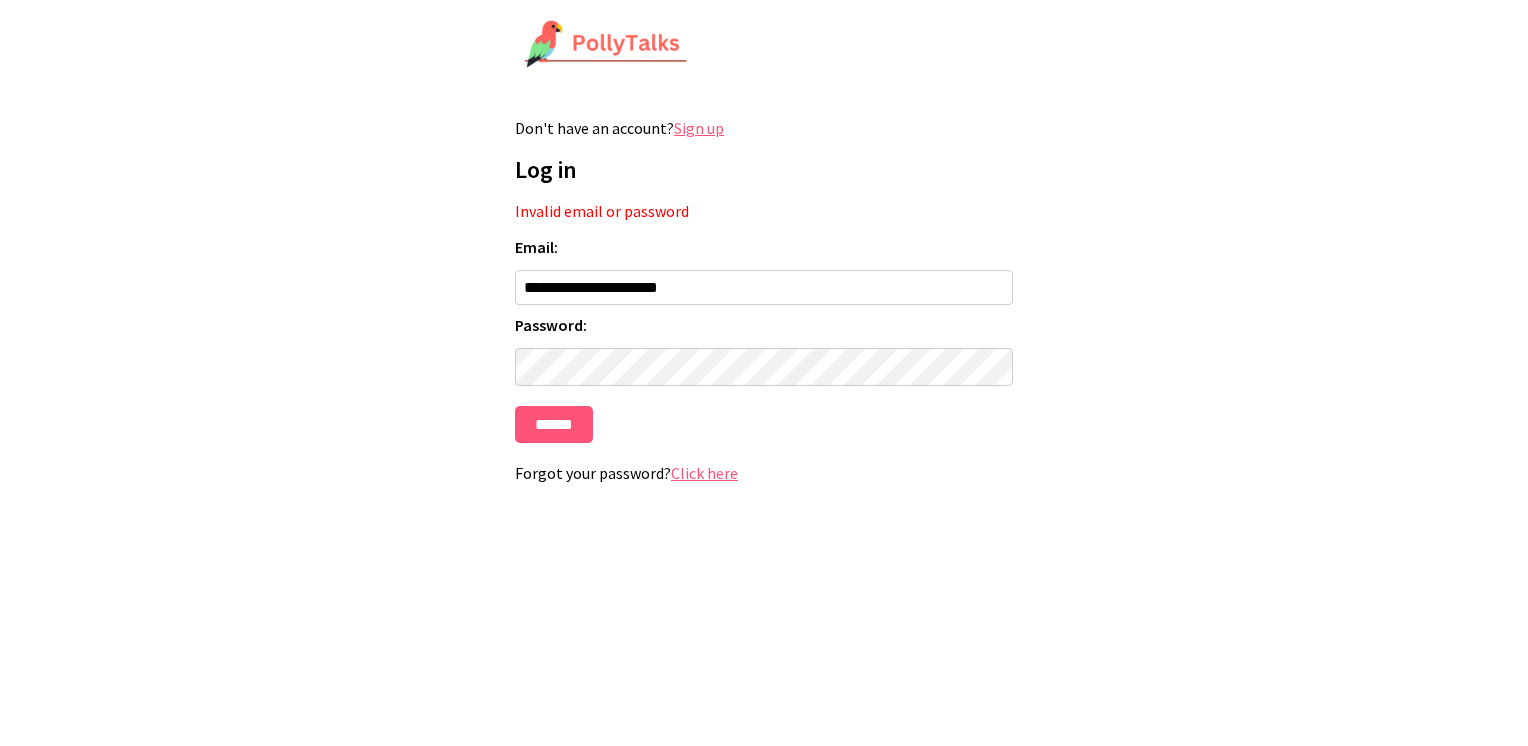 scroll, scrollTop: 0, scrollLeft: 0, axis: both 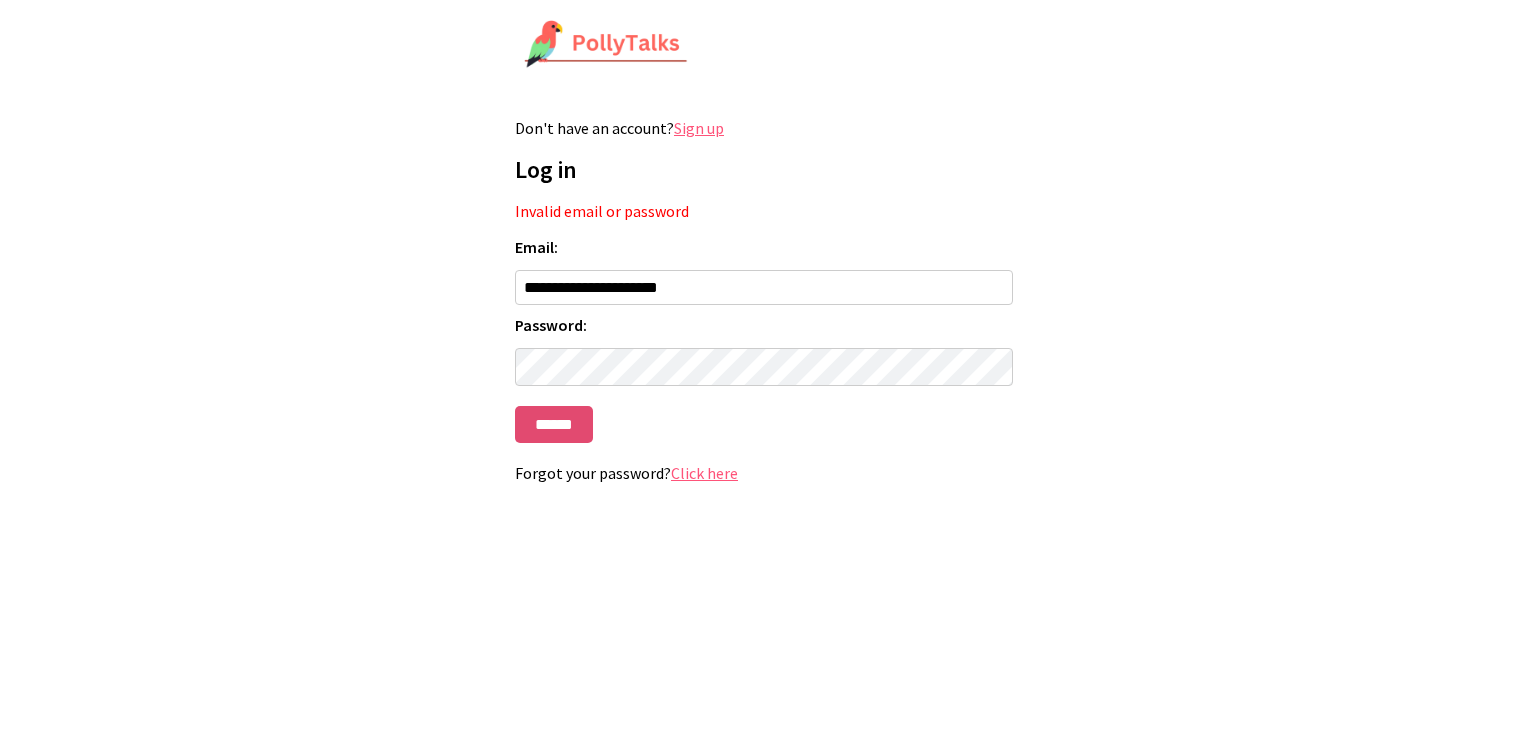 click on "******" at bounding box center [554, 424] 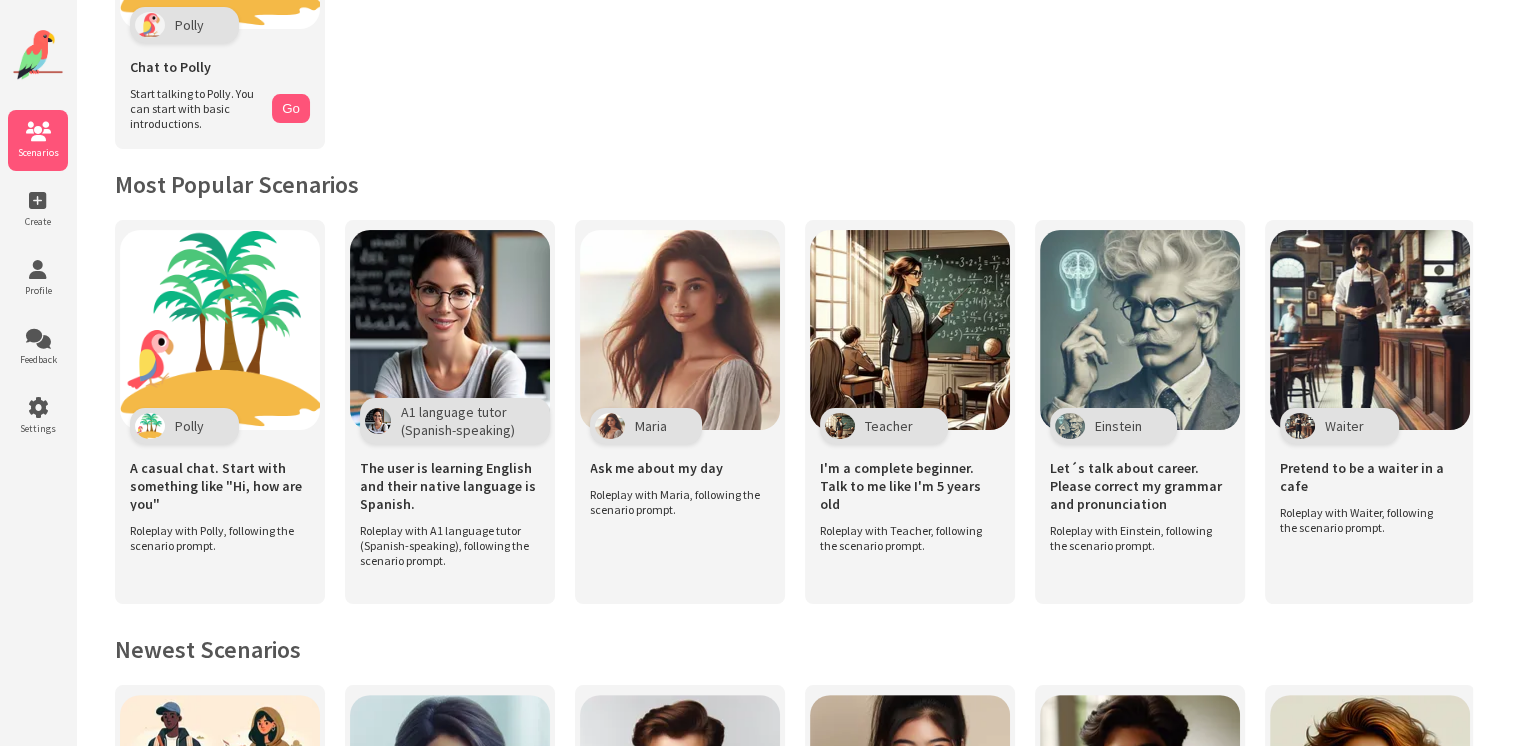 scroll, scrollTop: 0, scrollLeft: 0, axis: both 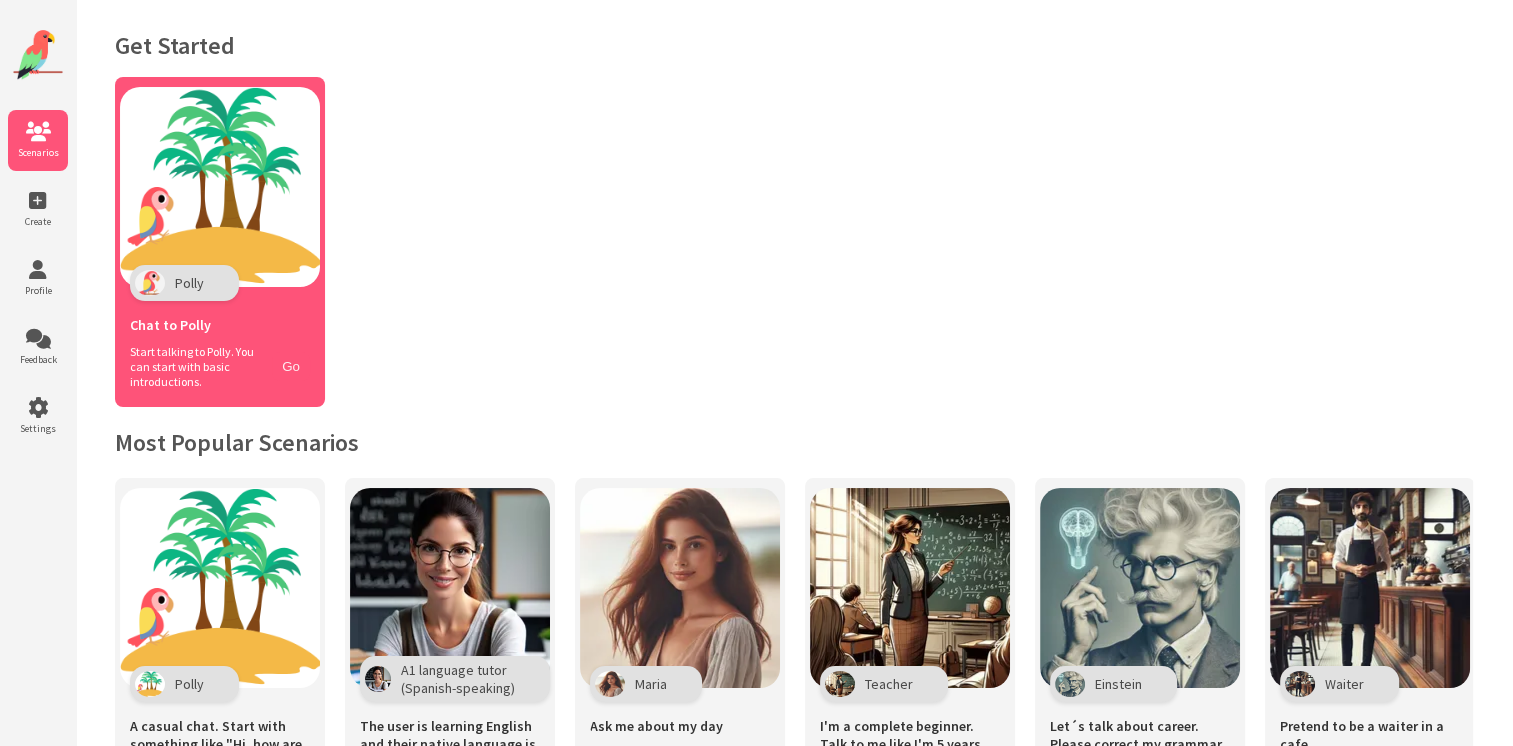 click on "Go" at bounding box center (291, 366) 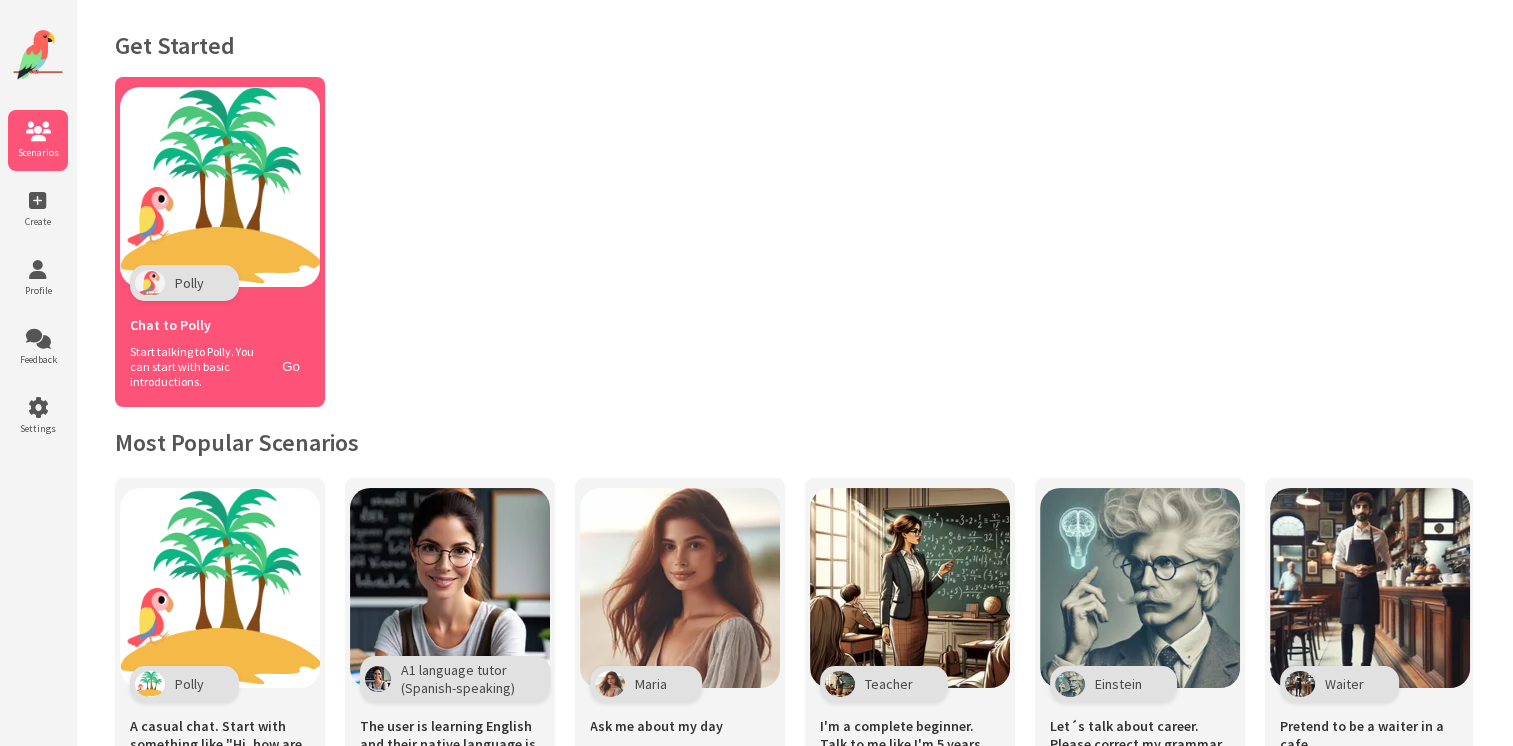 click on "Chat to Polly" at bounding box center [220, 322] 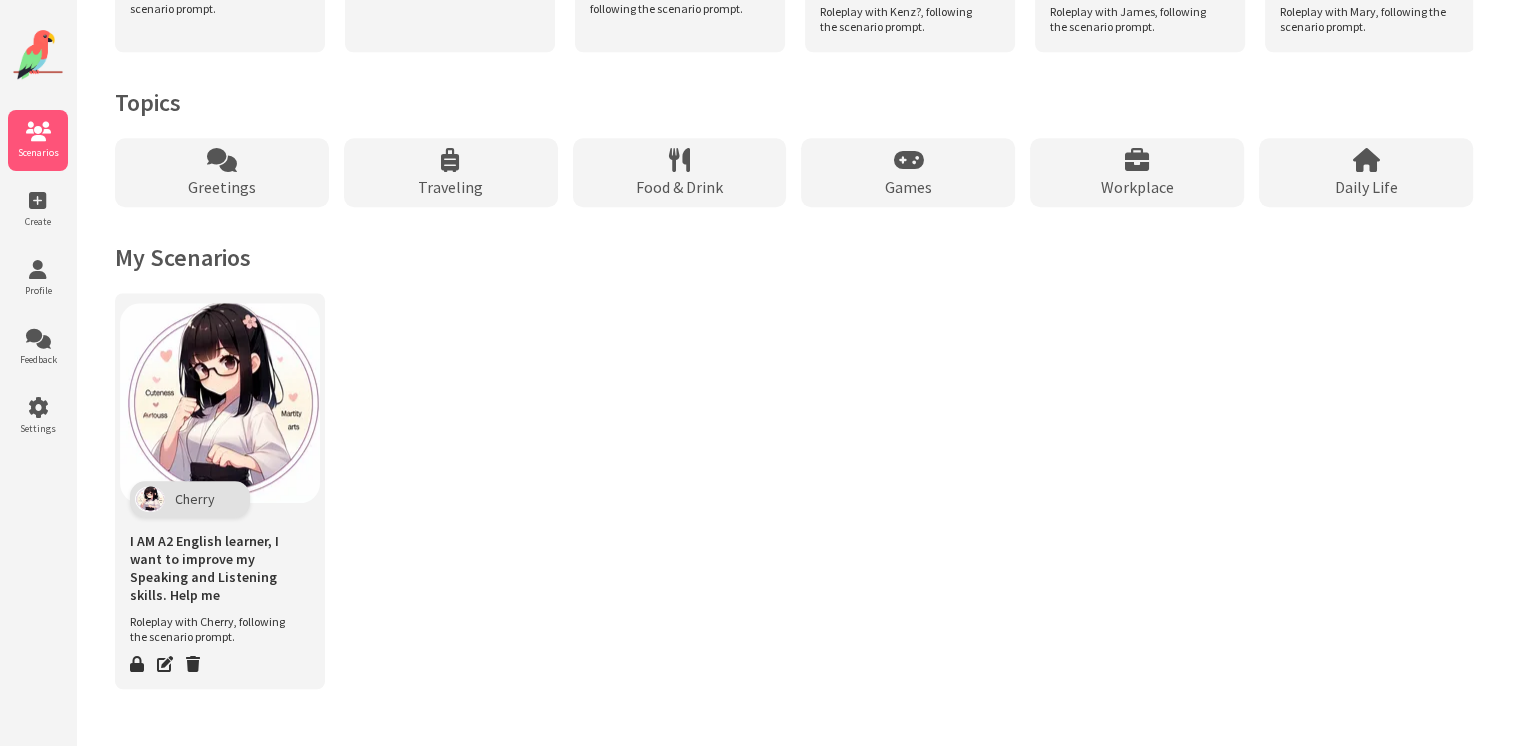scroll, scrollTop: 1325, scrollLeft: 0, axis: vertical 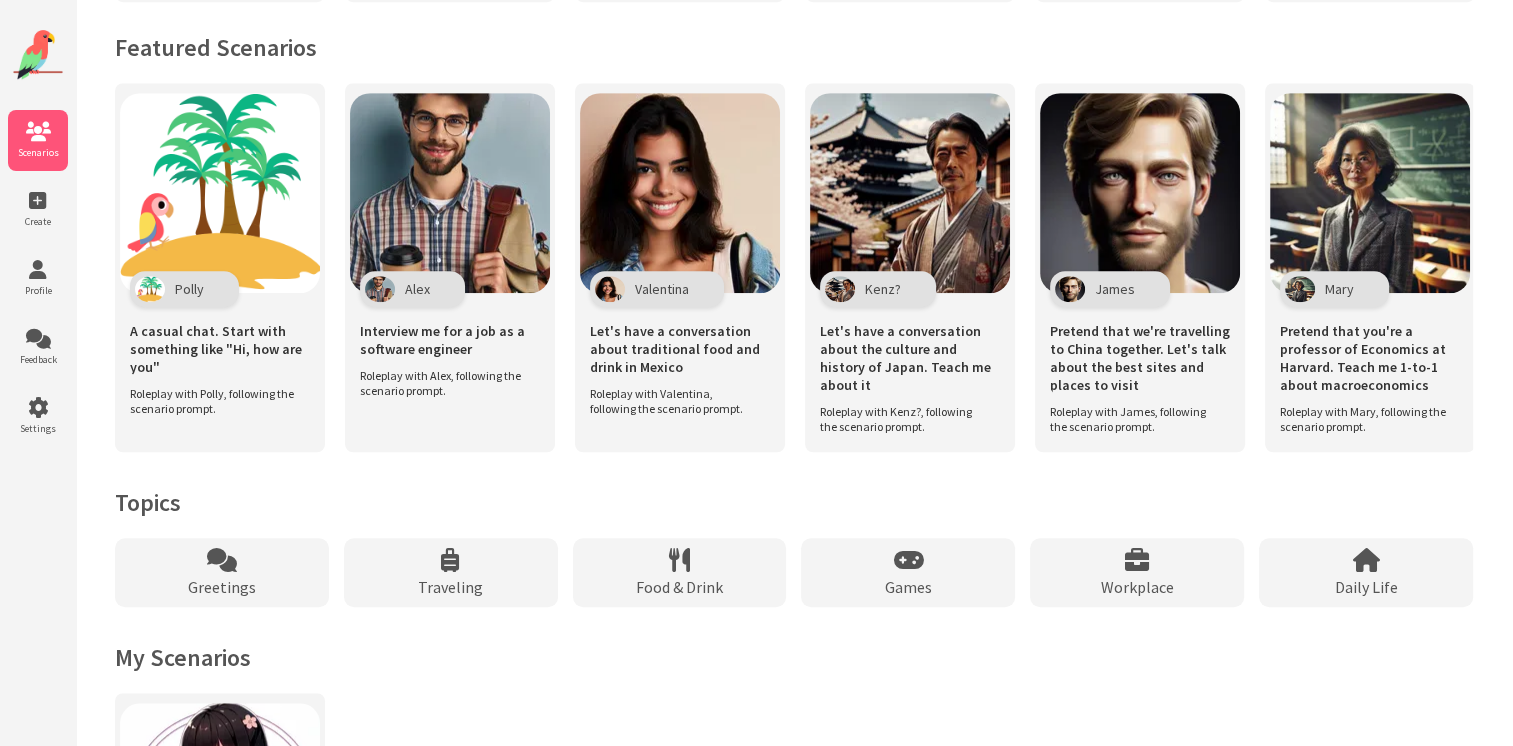 drag, startPoint x: 807, startPoint y: 480, endPoint x: 1002, endPoint y: 482, distance: 195.01025 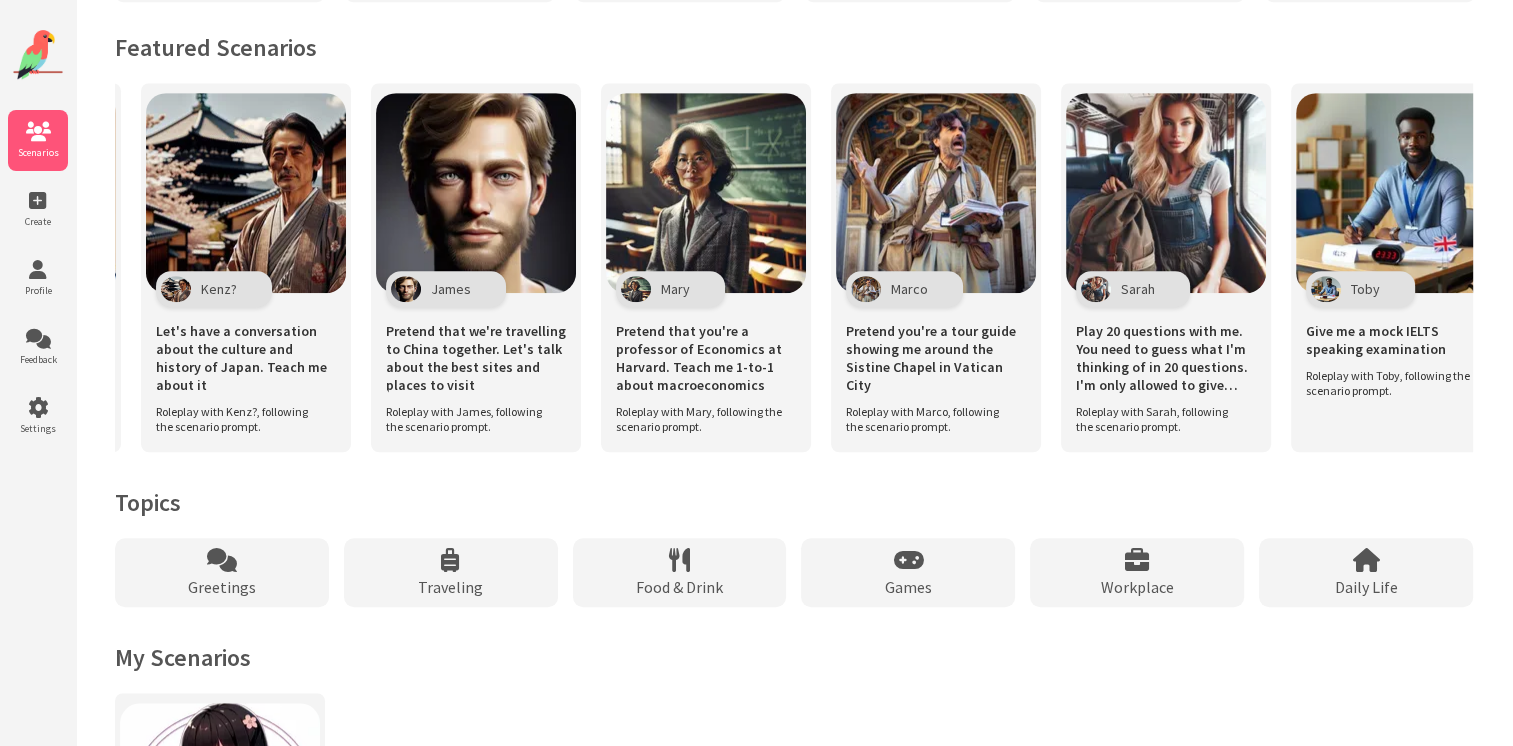 scroll, scrollTop: 0, scrollLeft: 692, axis: horizontal 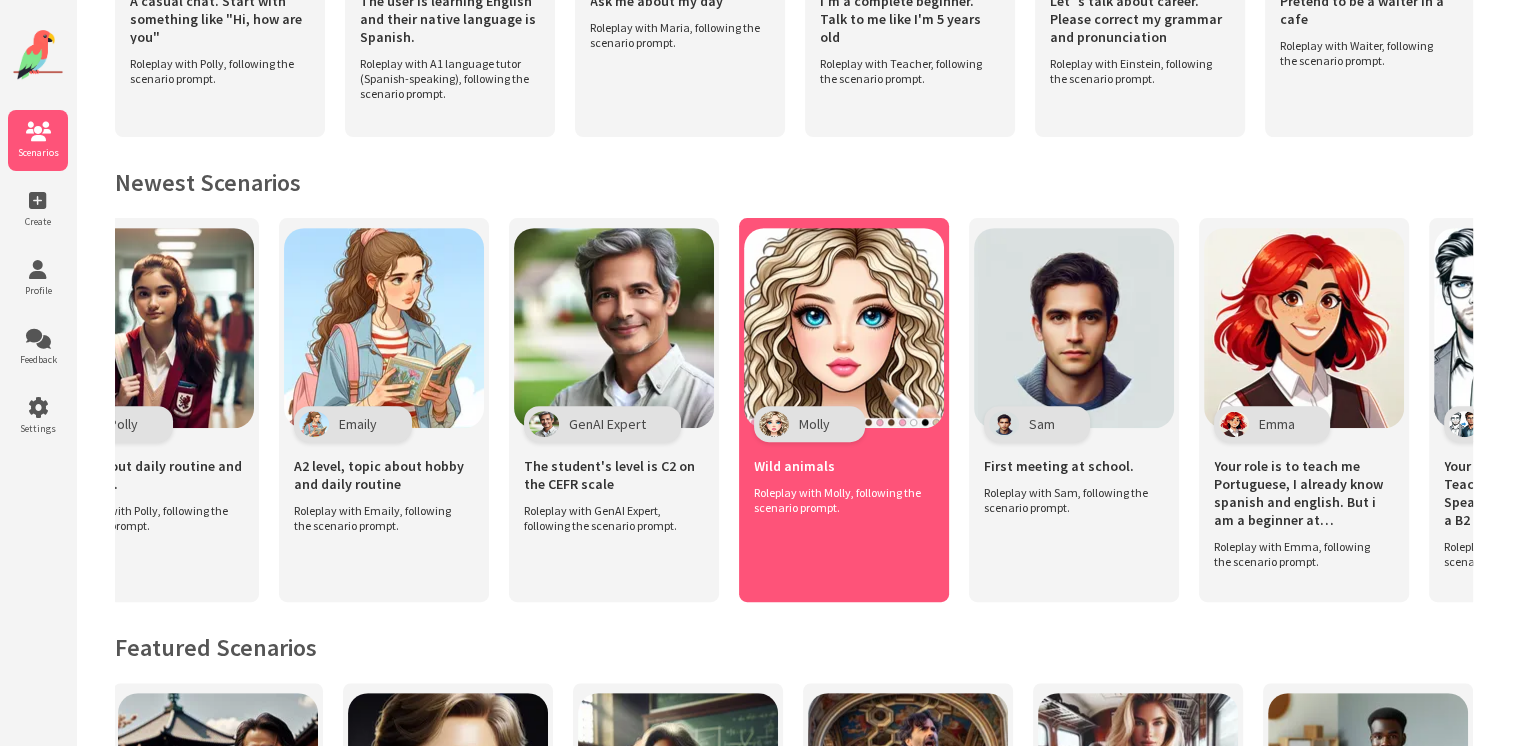 click on "Molly" at bounding box center (809, 424) 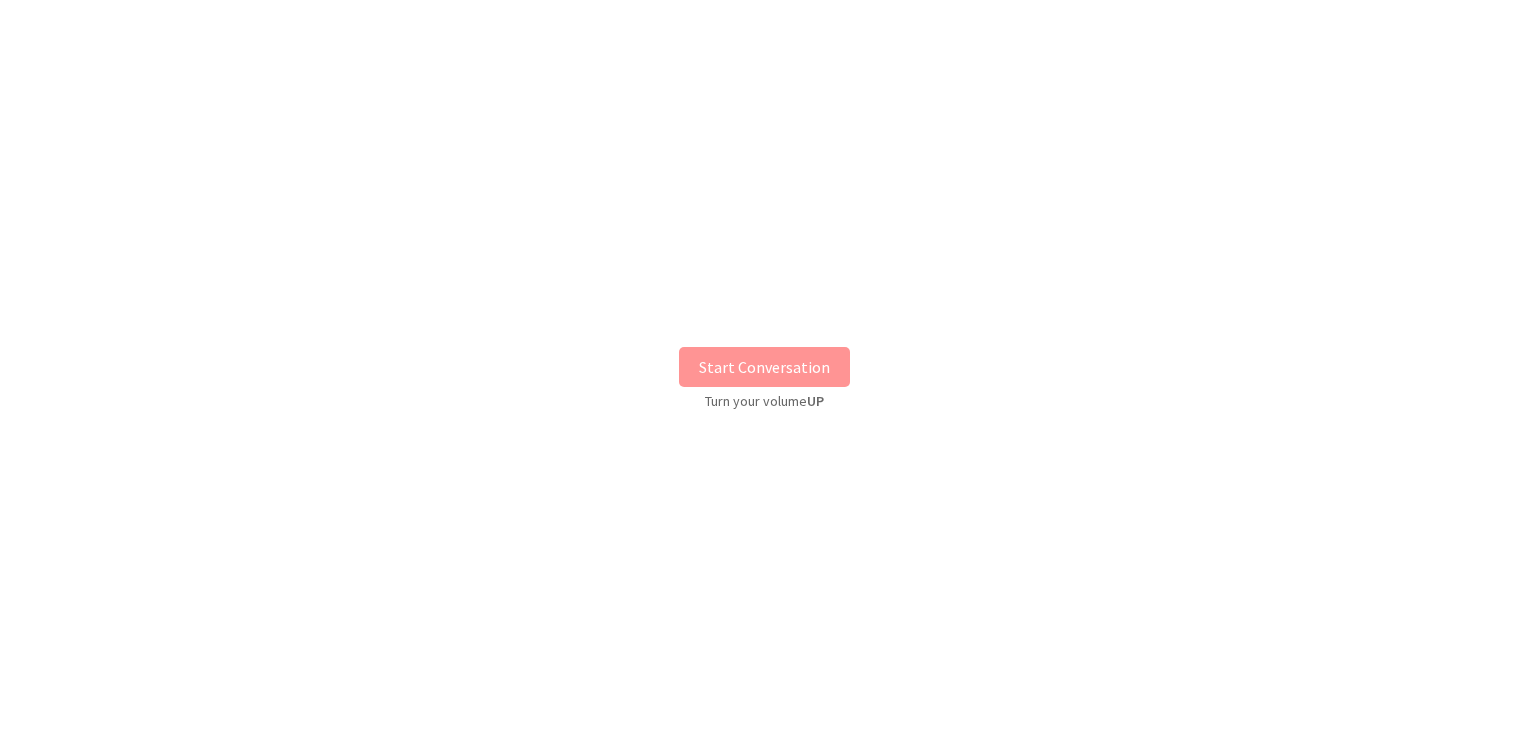scroll, scrollTop: 0, scrollLeft: 0, axis: both 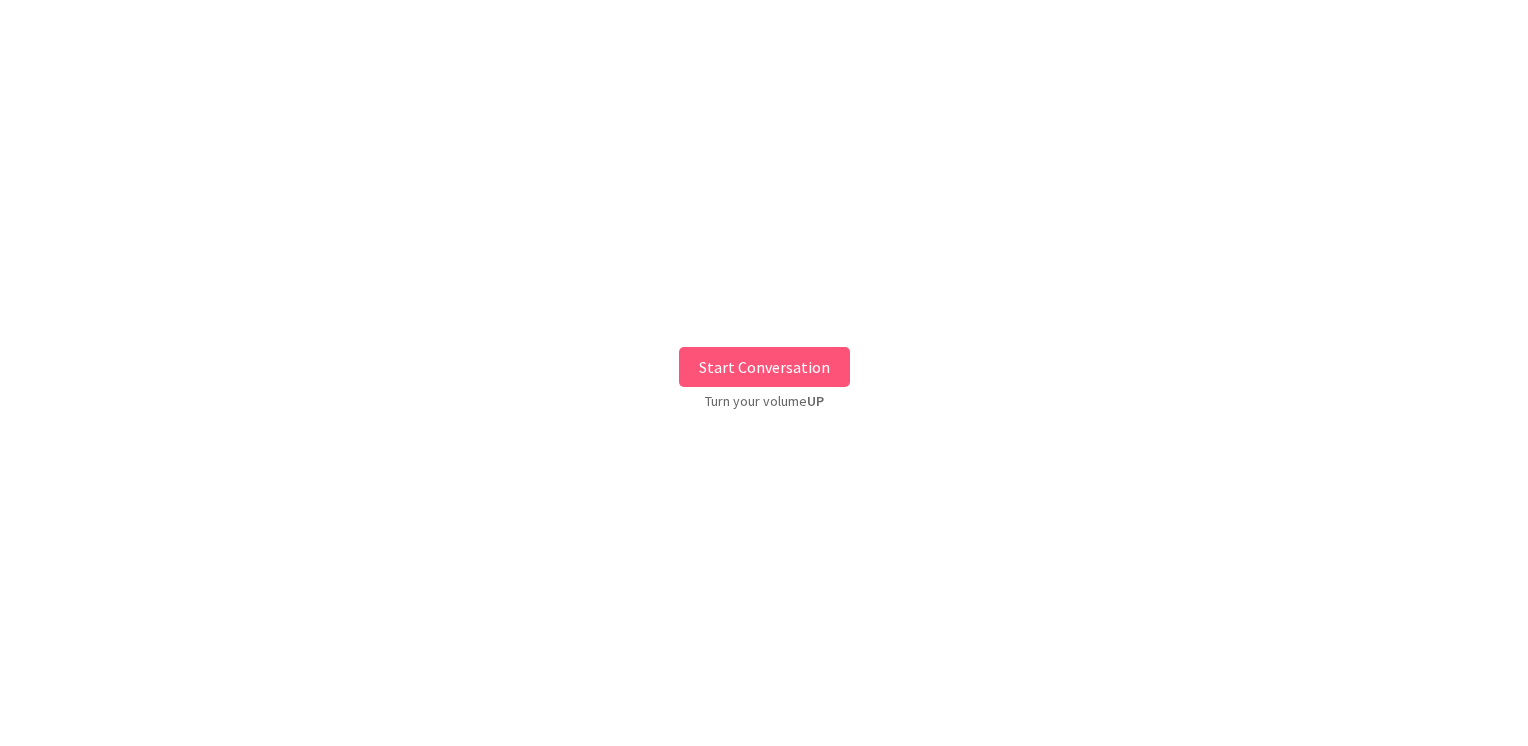 click on "Start Conversation" at bounding box center [764, 367] 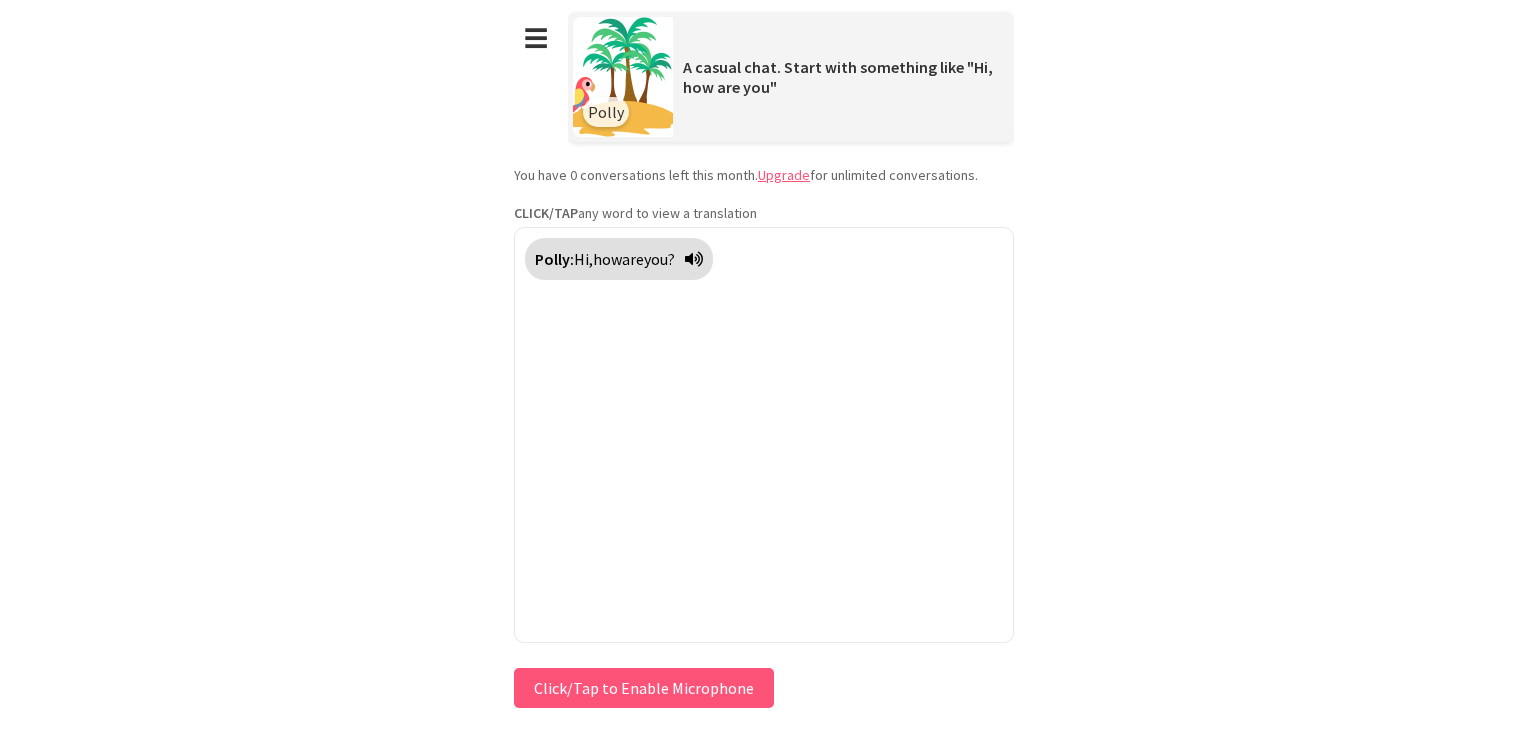 click on "Click/Tap to Enable Microphone" at bounding box center (644, 688) 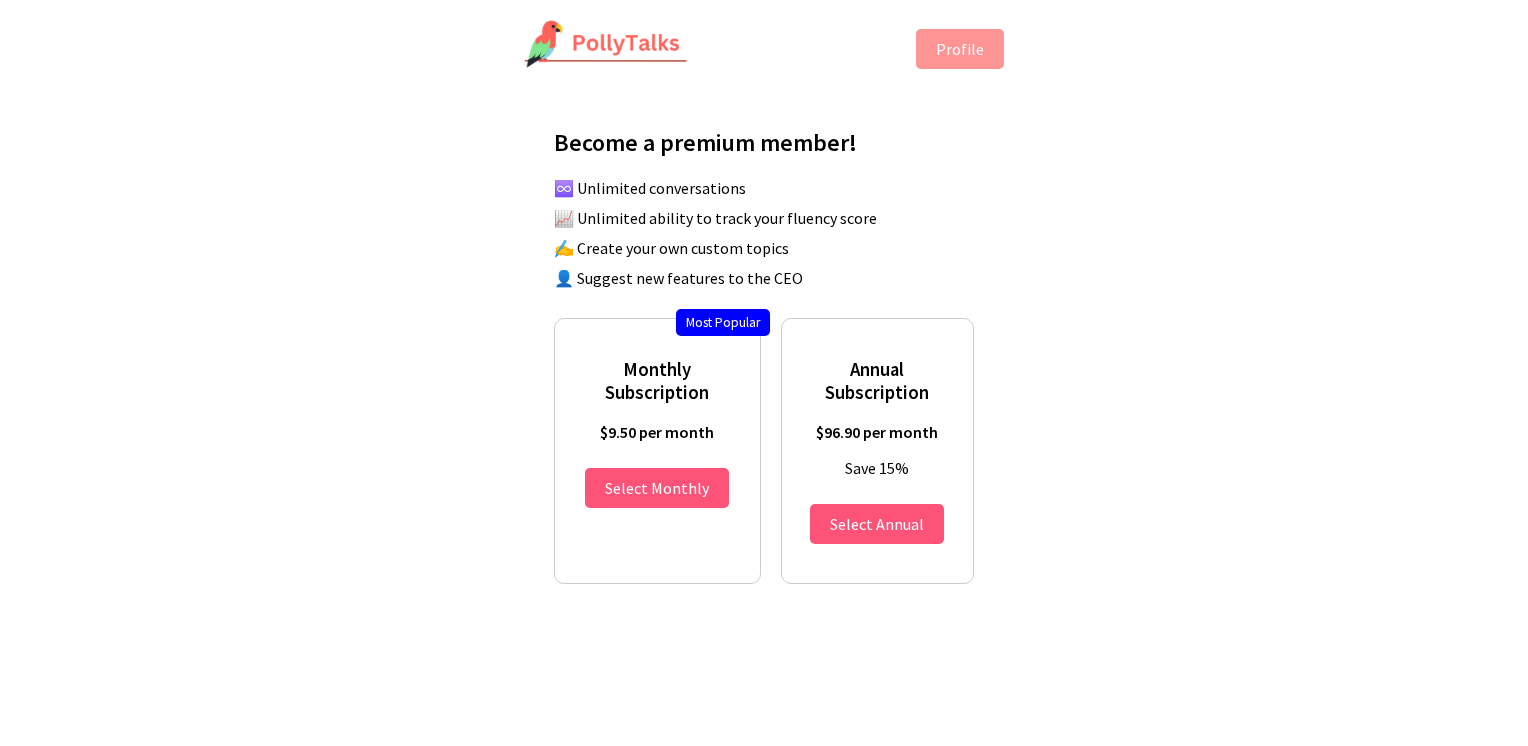 scroll, scrollTop: 0, scrollLeft: 0, axis: both 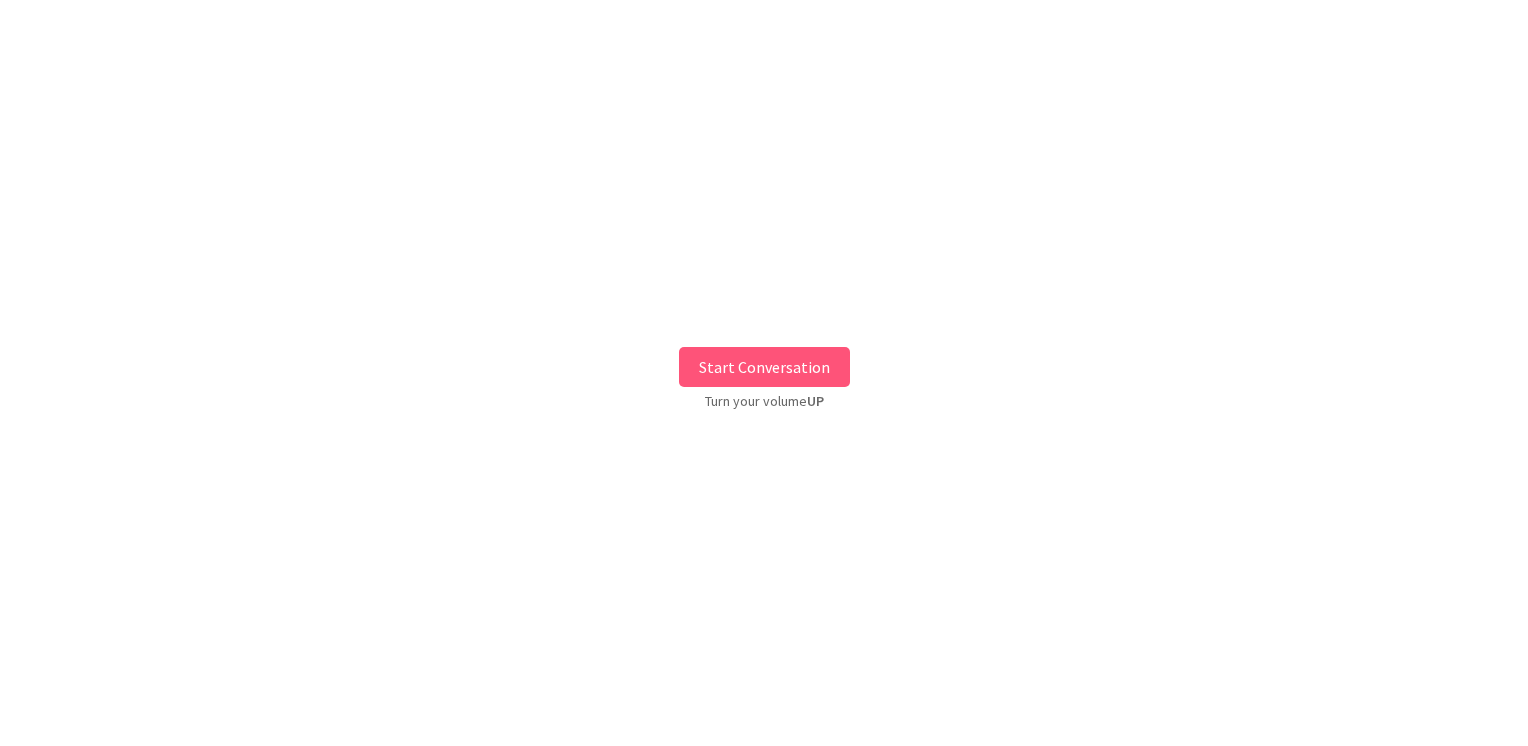 click on "Start Conversation" at bounding box center [764, 367] 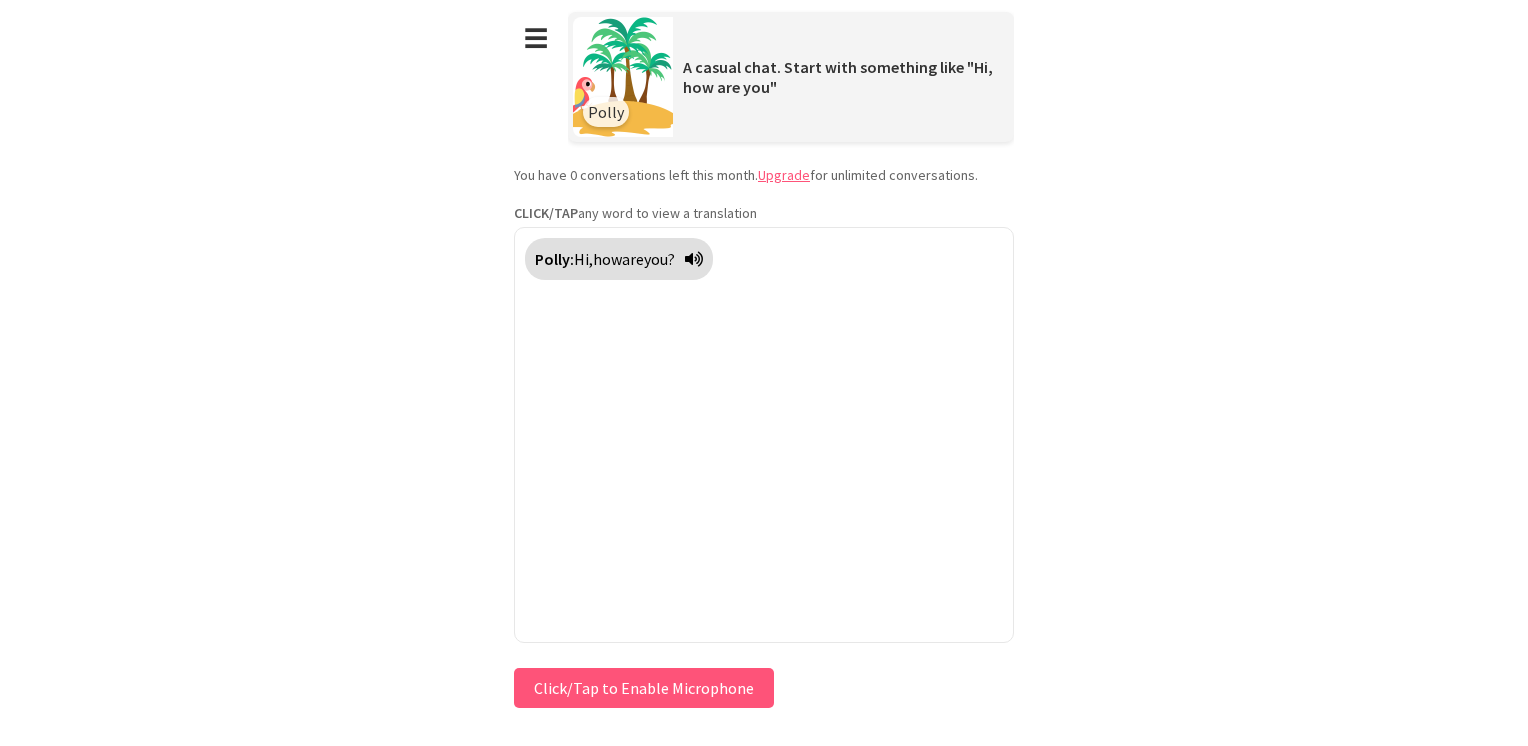 click on "Click/Tap to Enable Microphone" at bounding box center [644, 688] 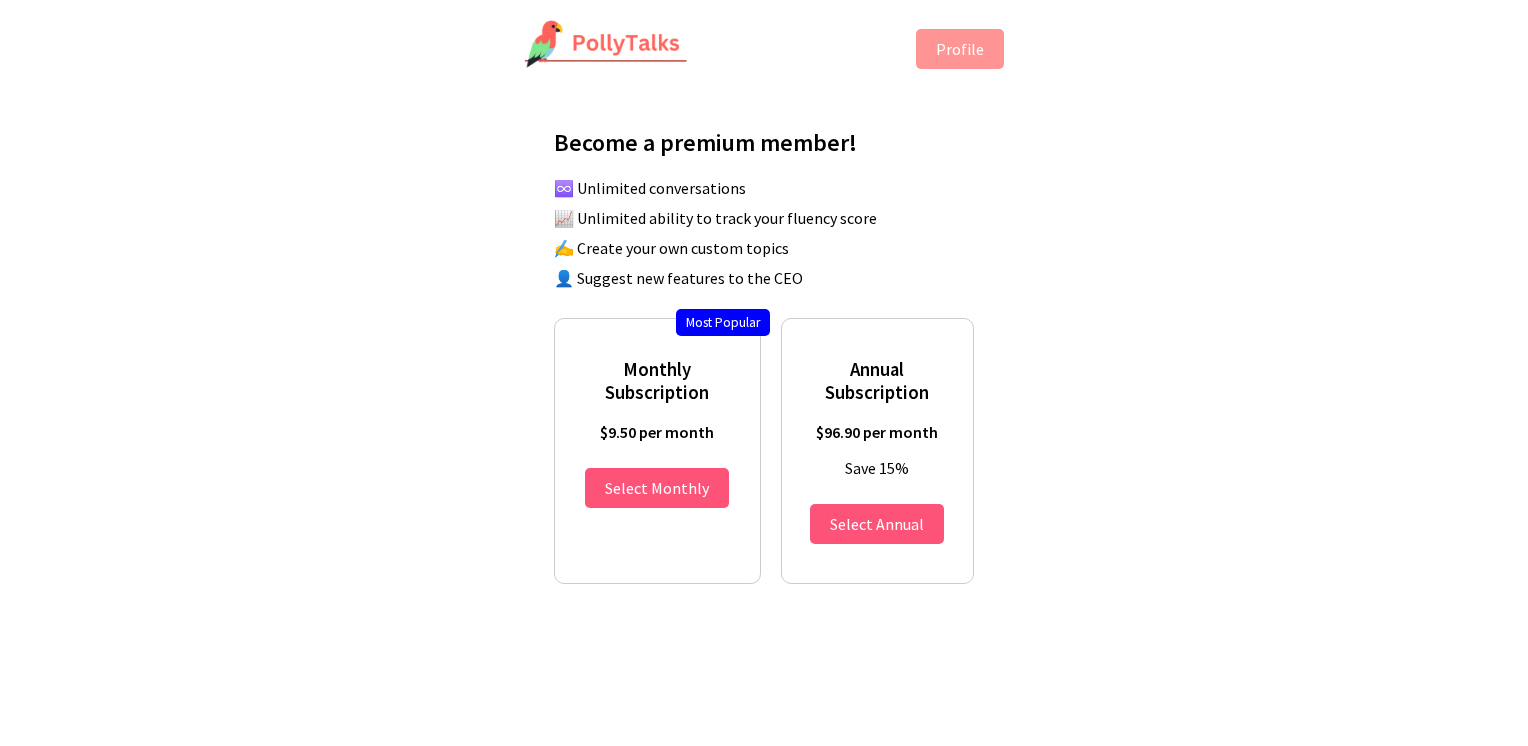 scroll, scrollTop: 0, scrollLeft: 0, axis: both 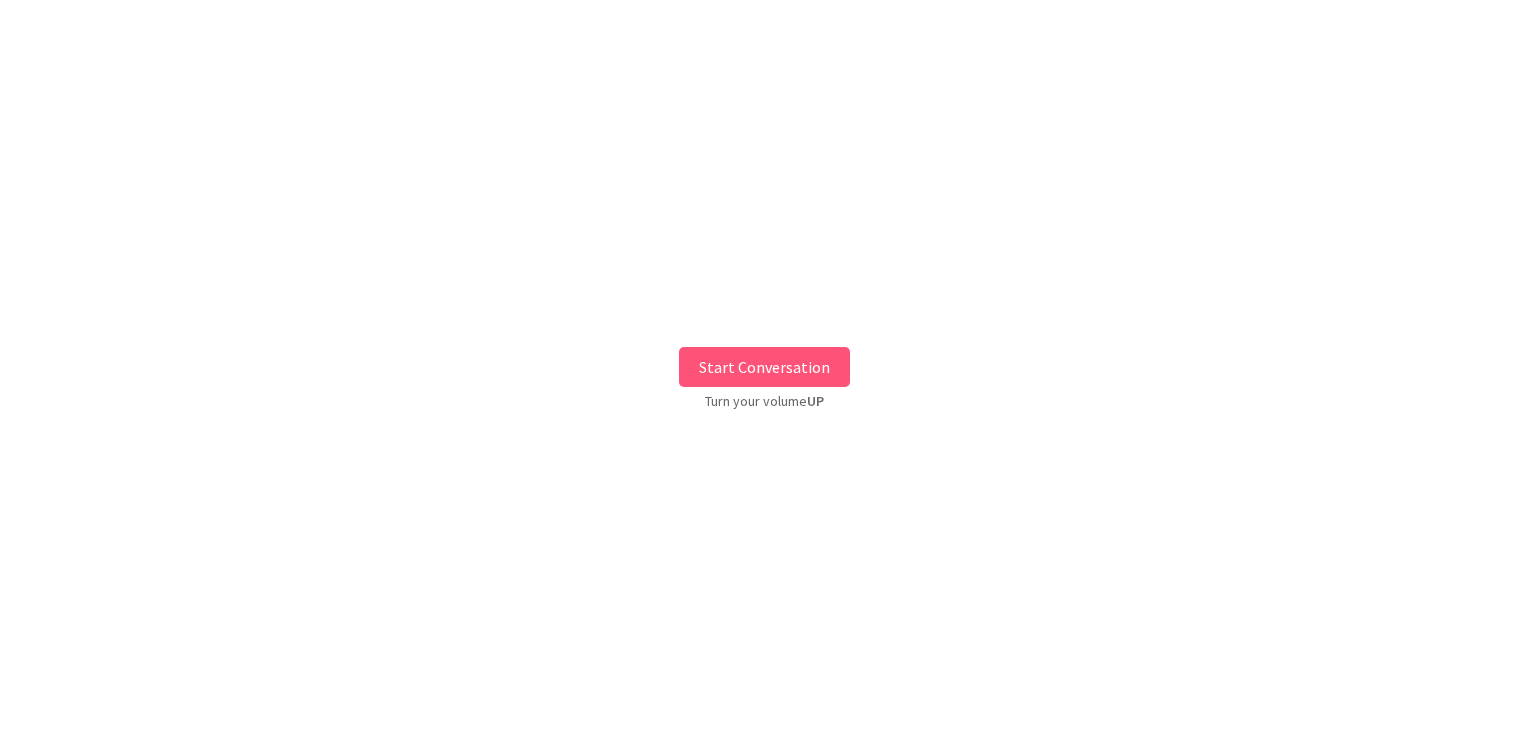 click on "Start Conversation" at bounding box center (764, 367) 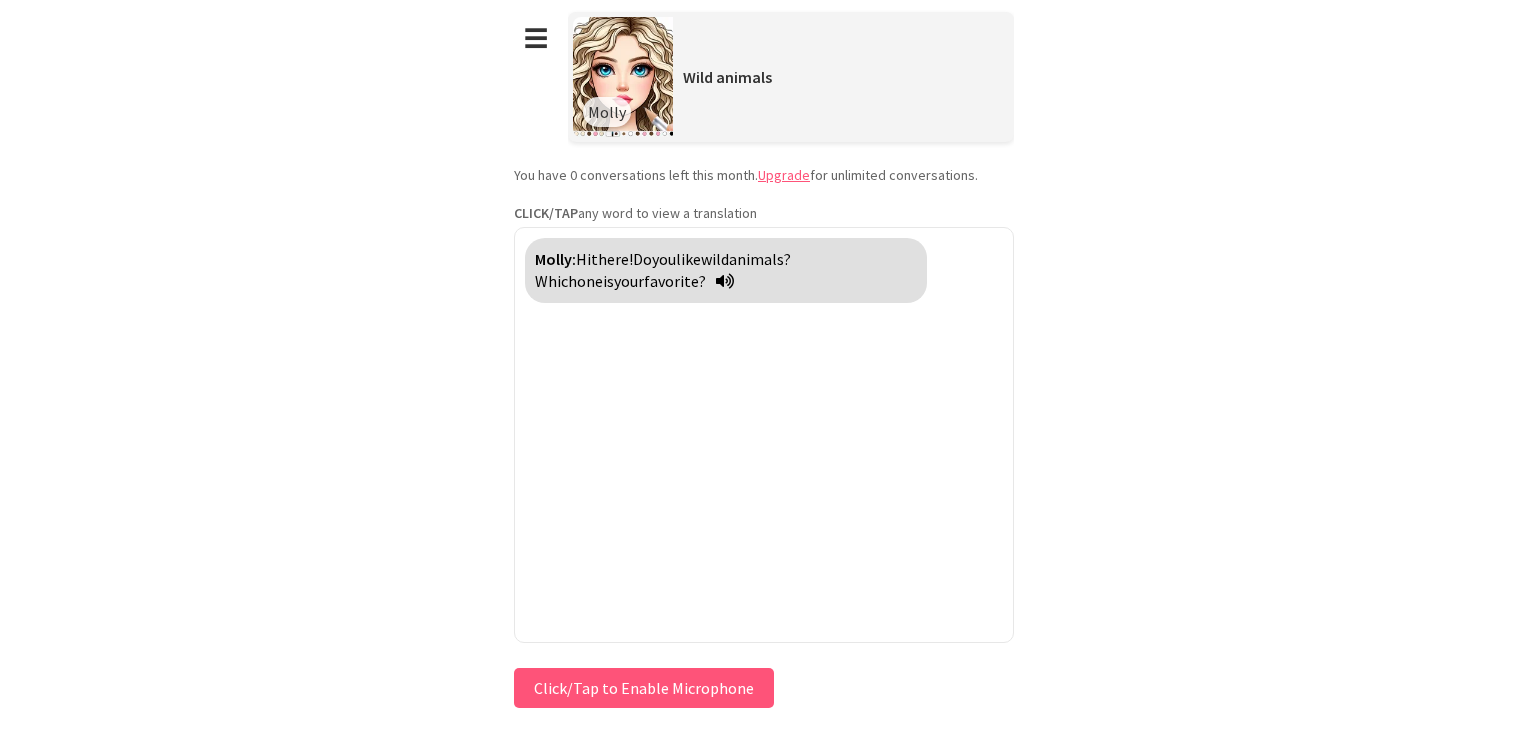 click on "Click/Tap to Enable Microphone" at bounding box center [644, 688] 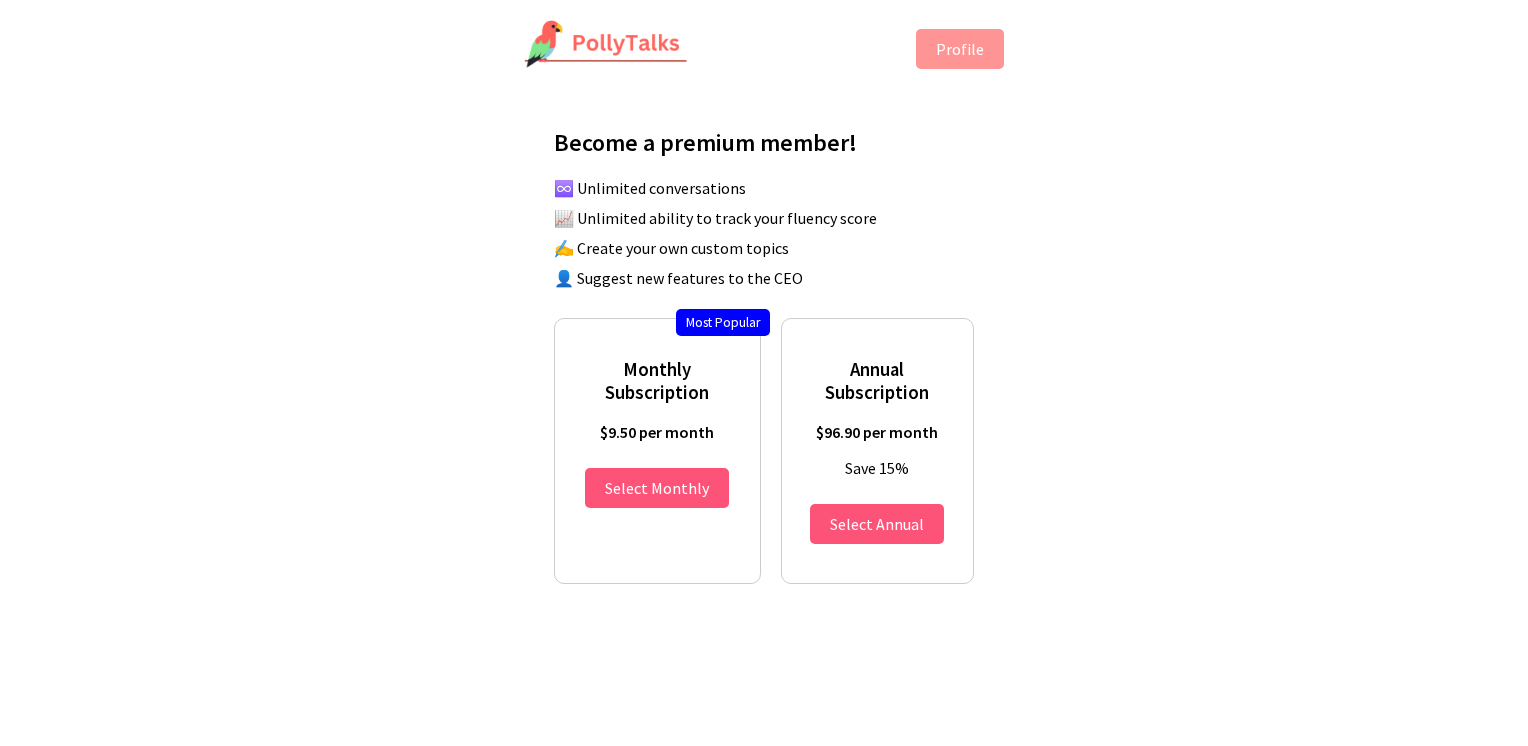 scroll, scrollTop: 0, scrollLeft: 0, axis: both 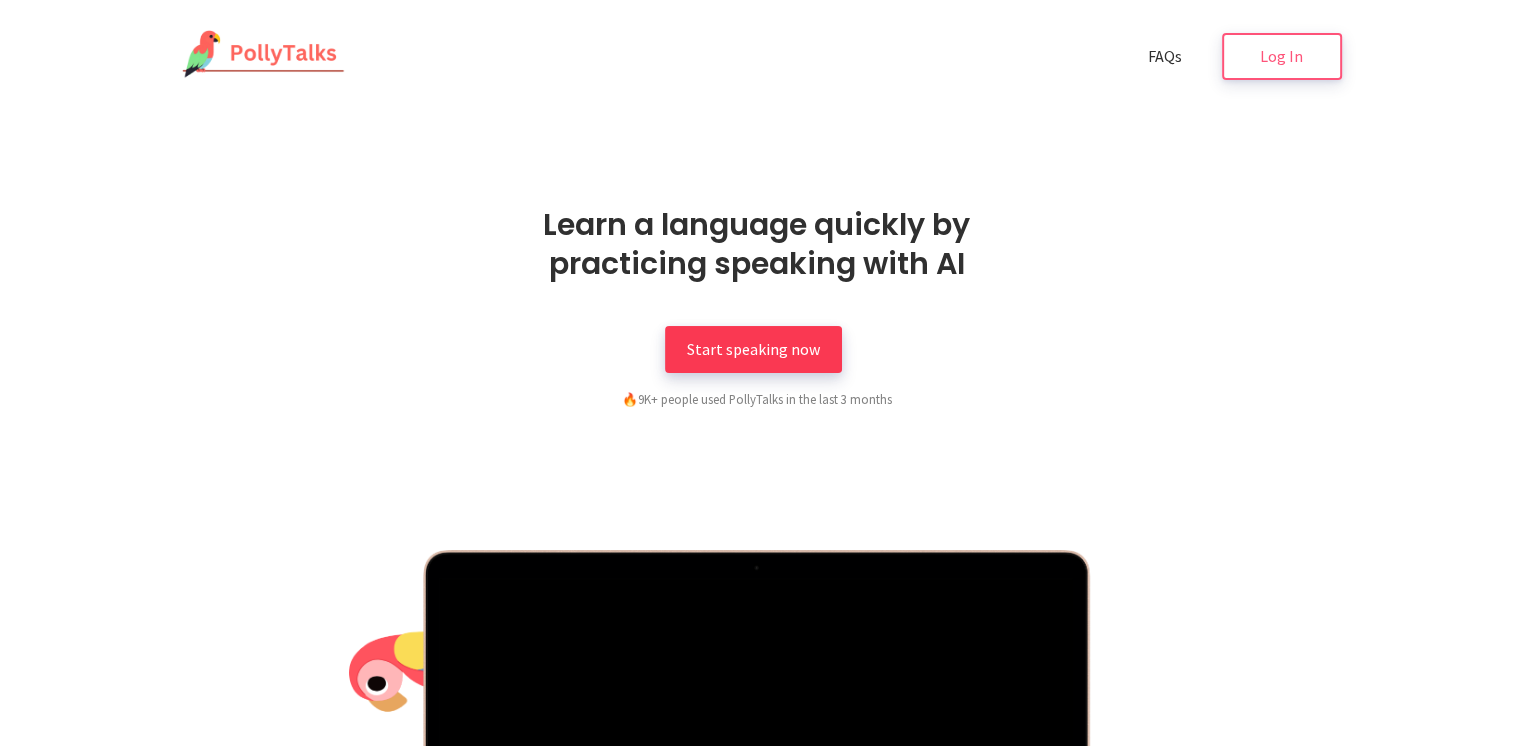 click on "Start speaking now" at bounding box center [753, 349] 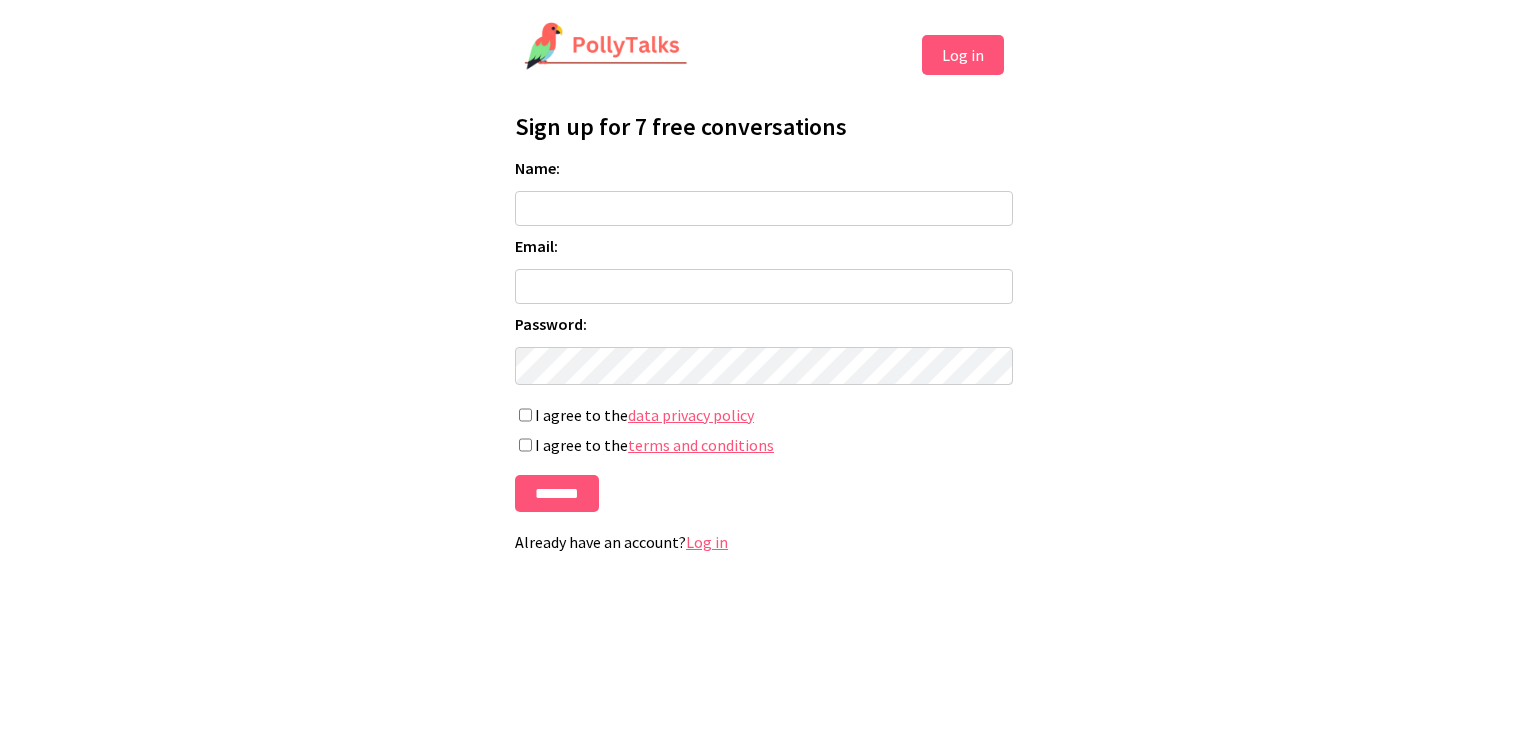 scroll, scrollTop: 0, scrollLeft: 0, axis: both 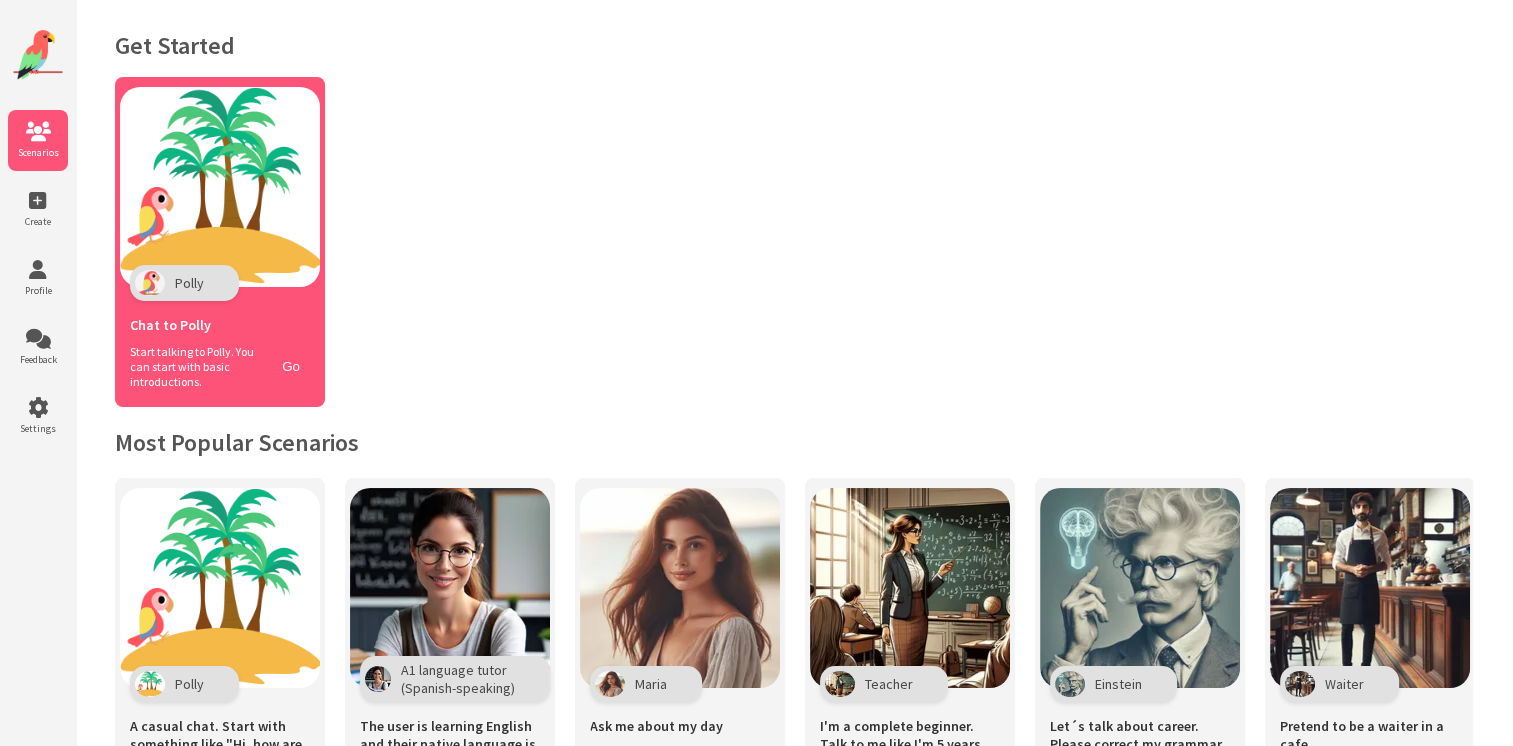 click on "Chat to Polly" at bounding box center [220, 322] 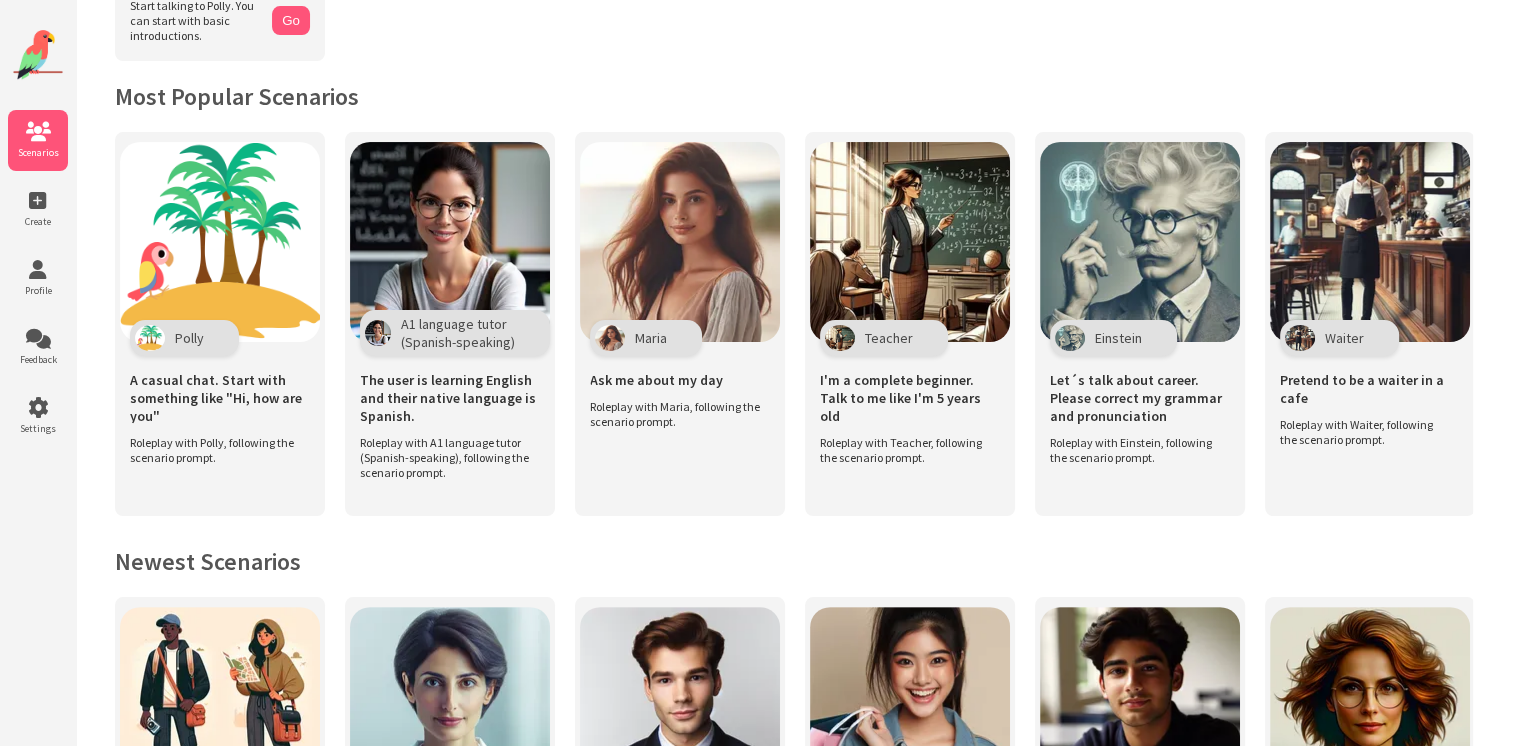 scroll, scrollTop: 0, scrollLeft: 0, axis: both 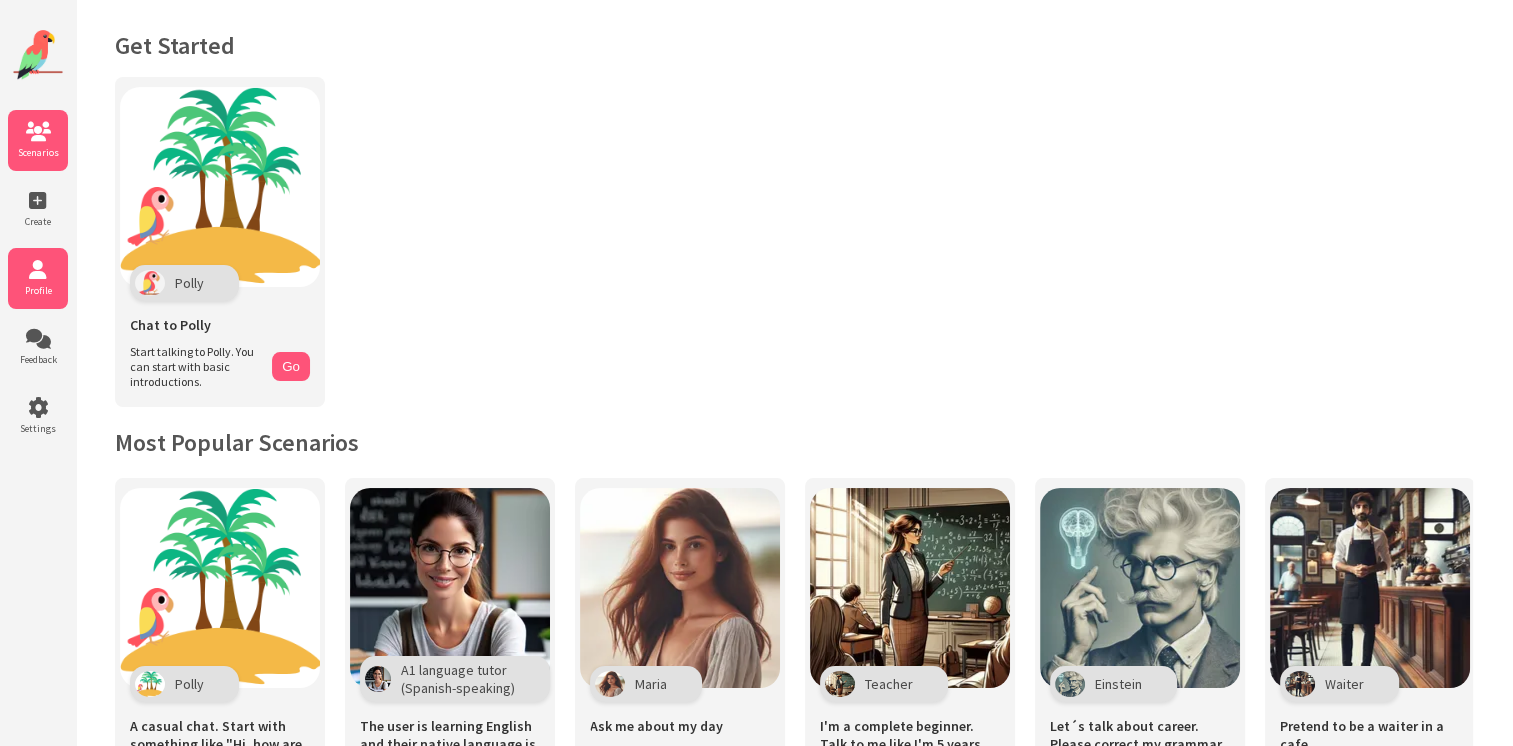 click at bounding box center (38, 270) 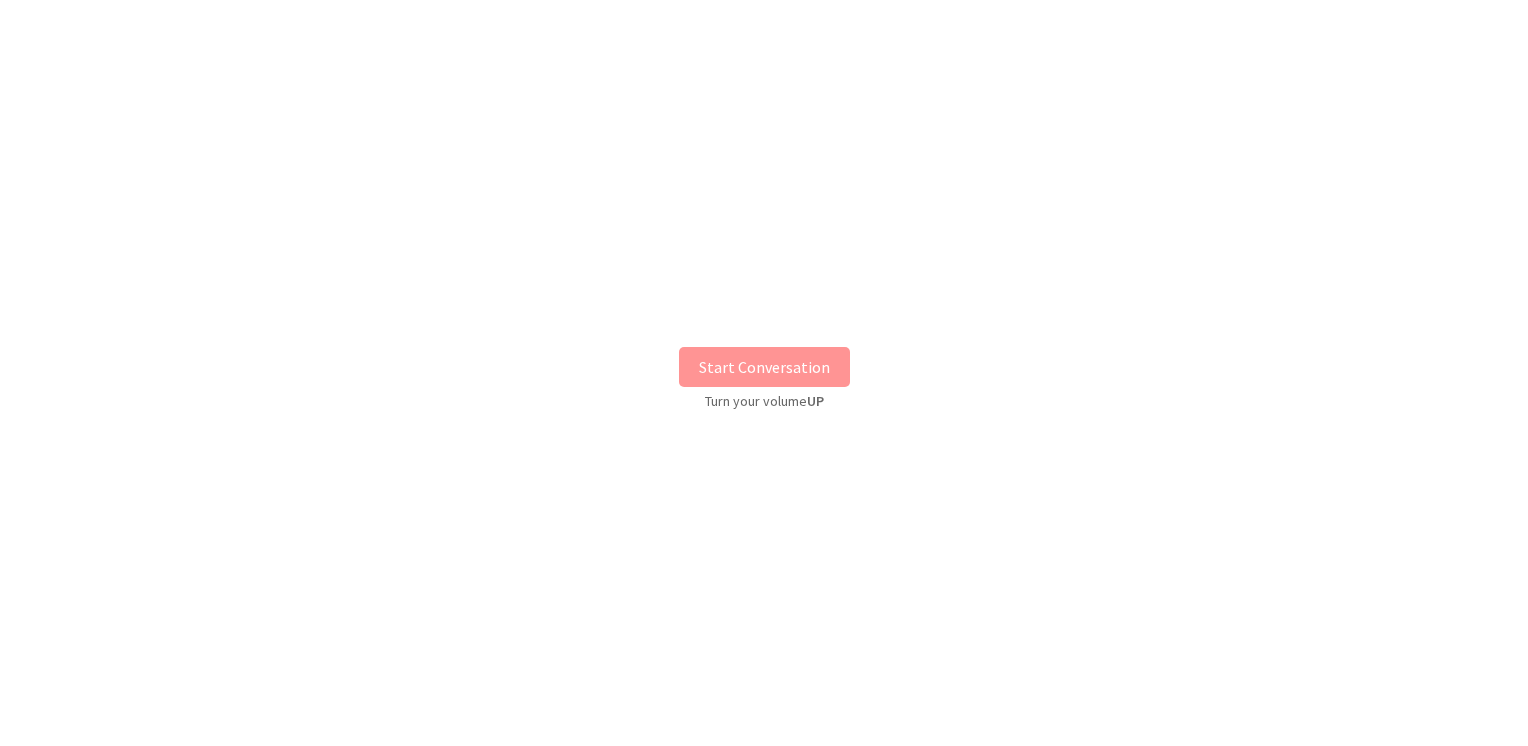 scroll, scrollTop: 0, scrollLeft: 0, axis: both 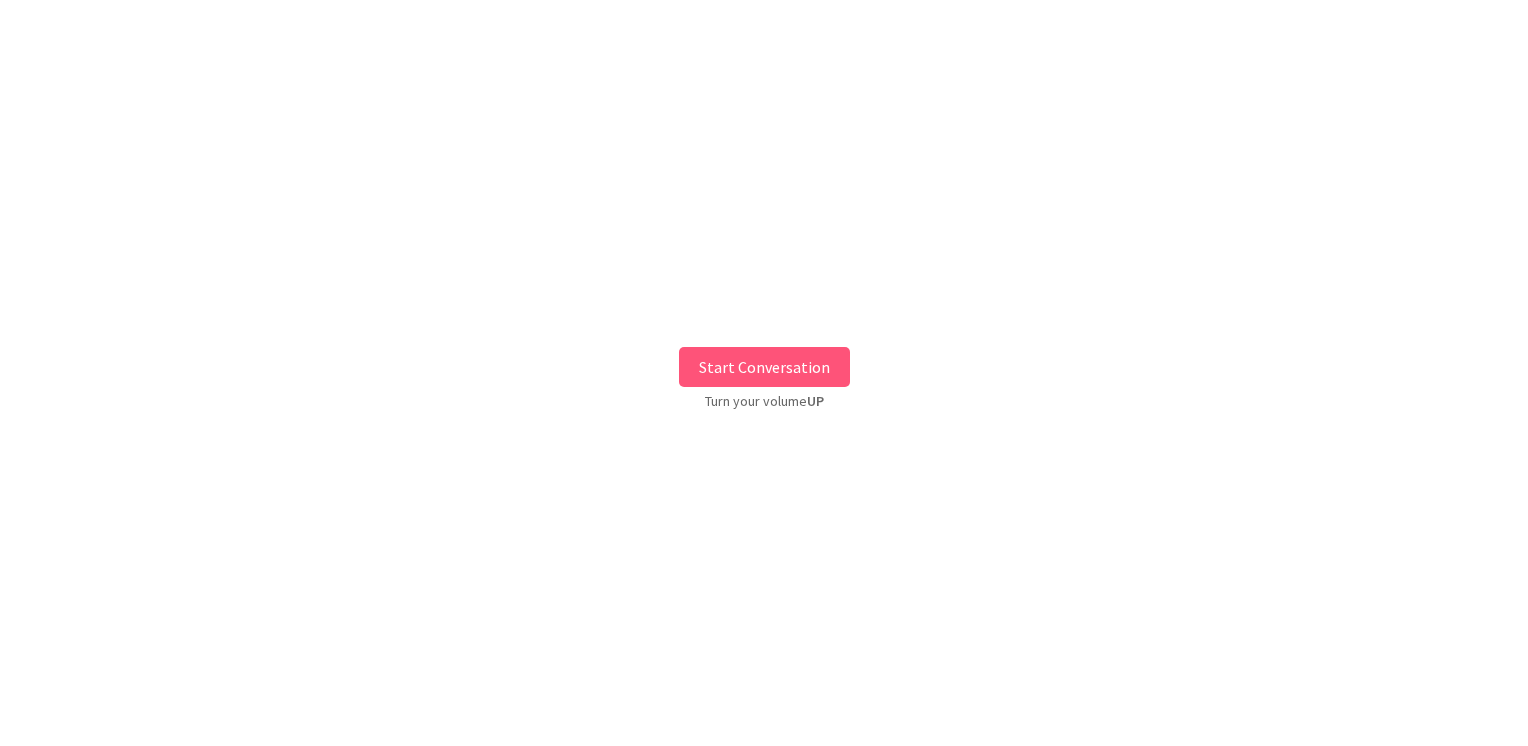 click on "Start Conversation" at bounding box center (764, 367) 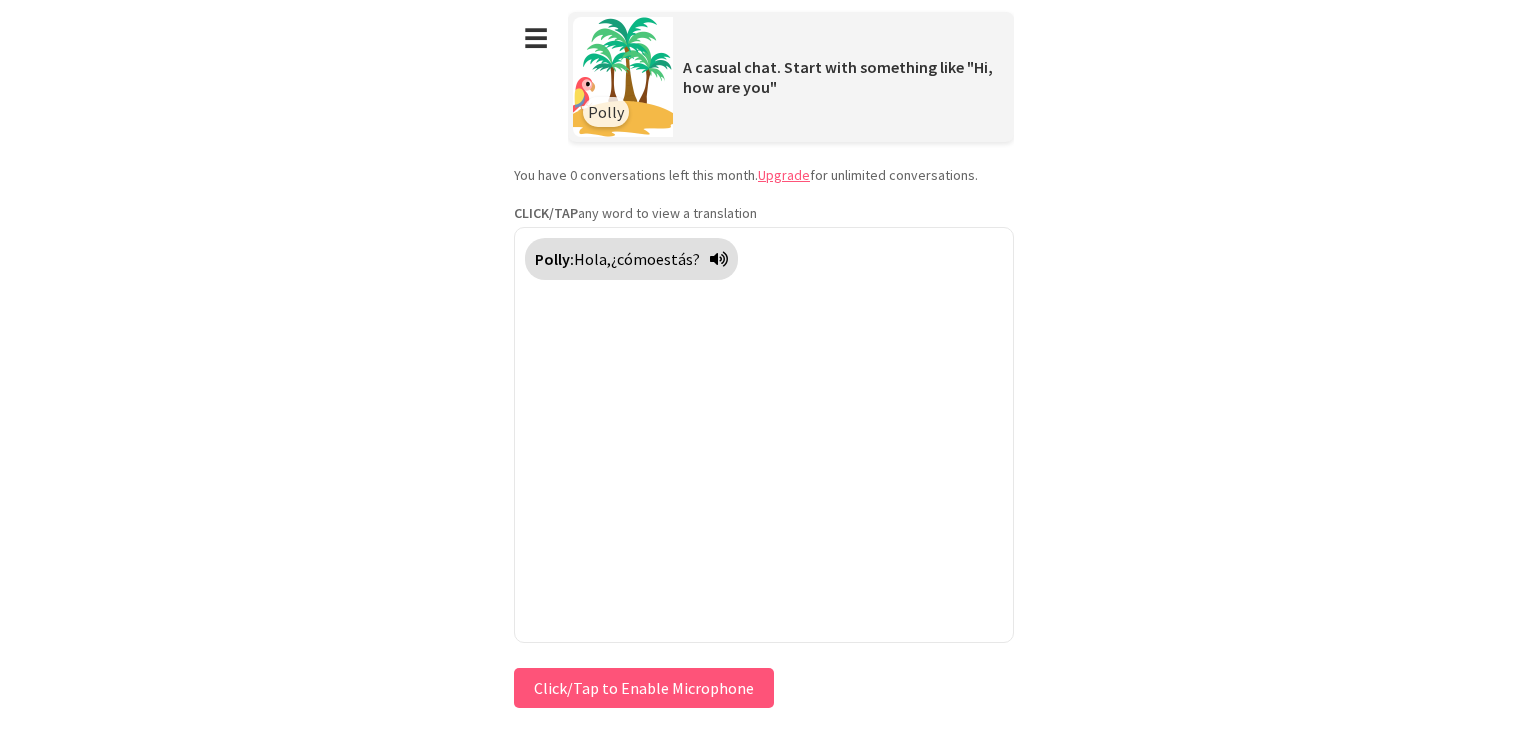 click on "Click/Tap to Enable Microphone" at bounding box center [644, 688] 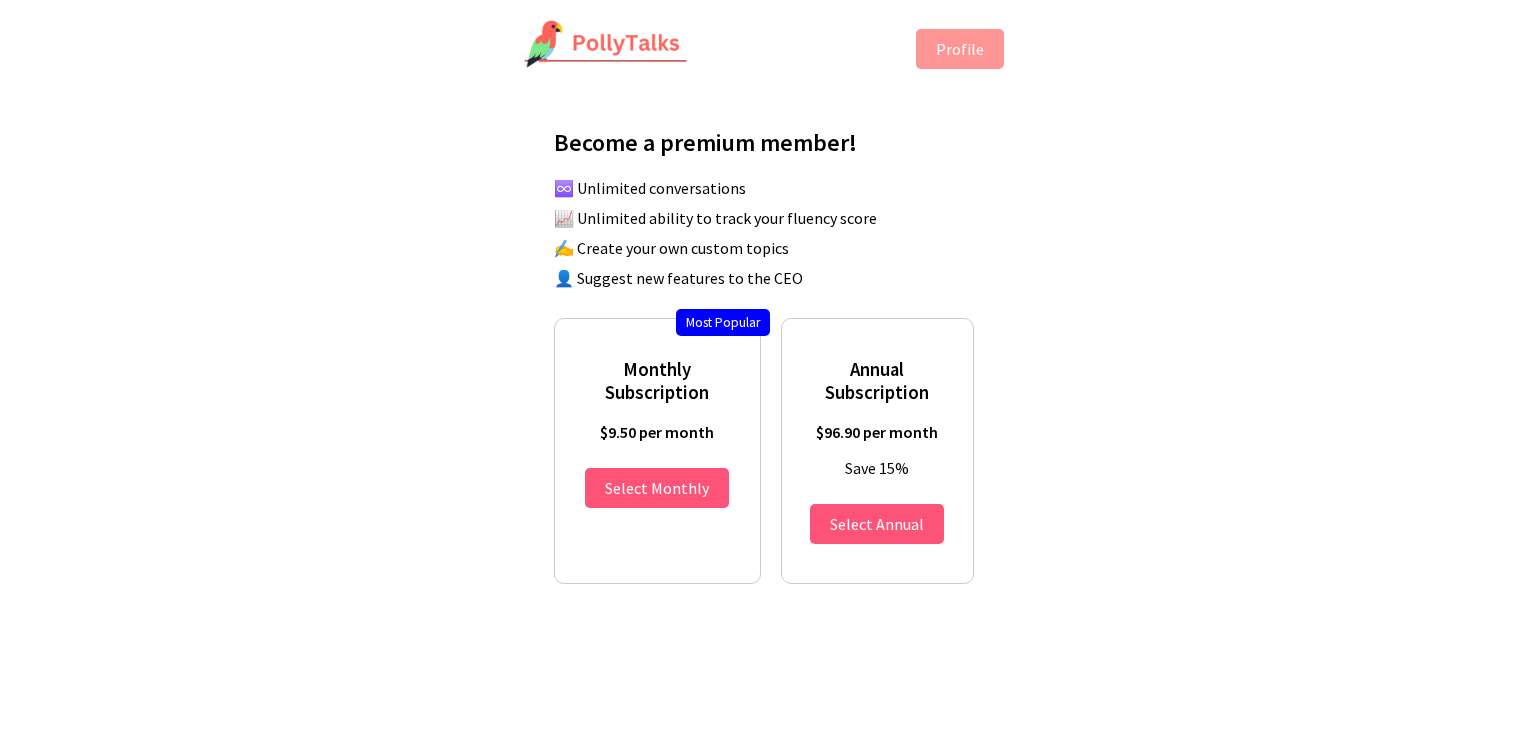scroll, scrollTop: 0, scrollLeft: 0, axis: both 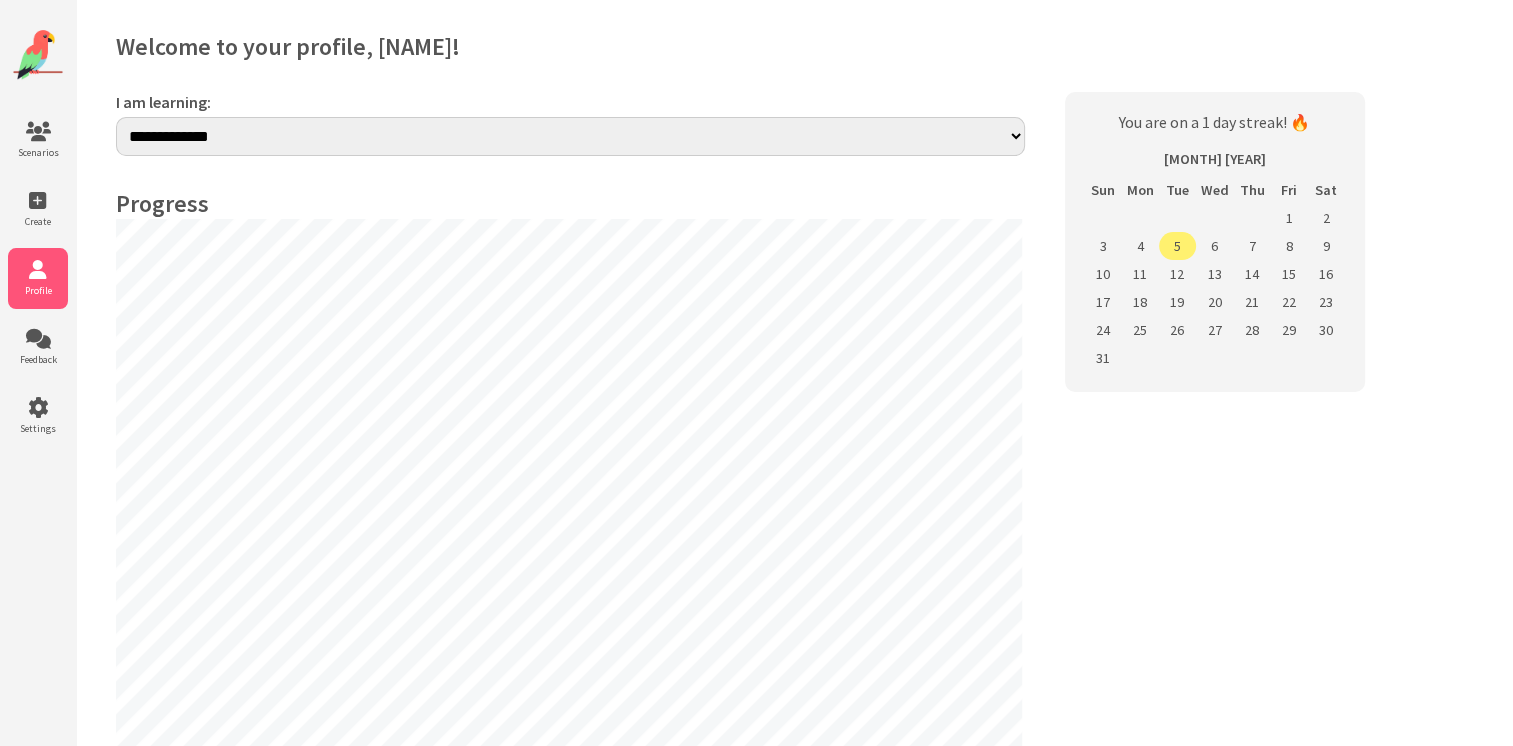 select on "**" 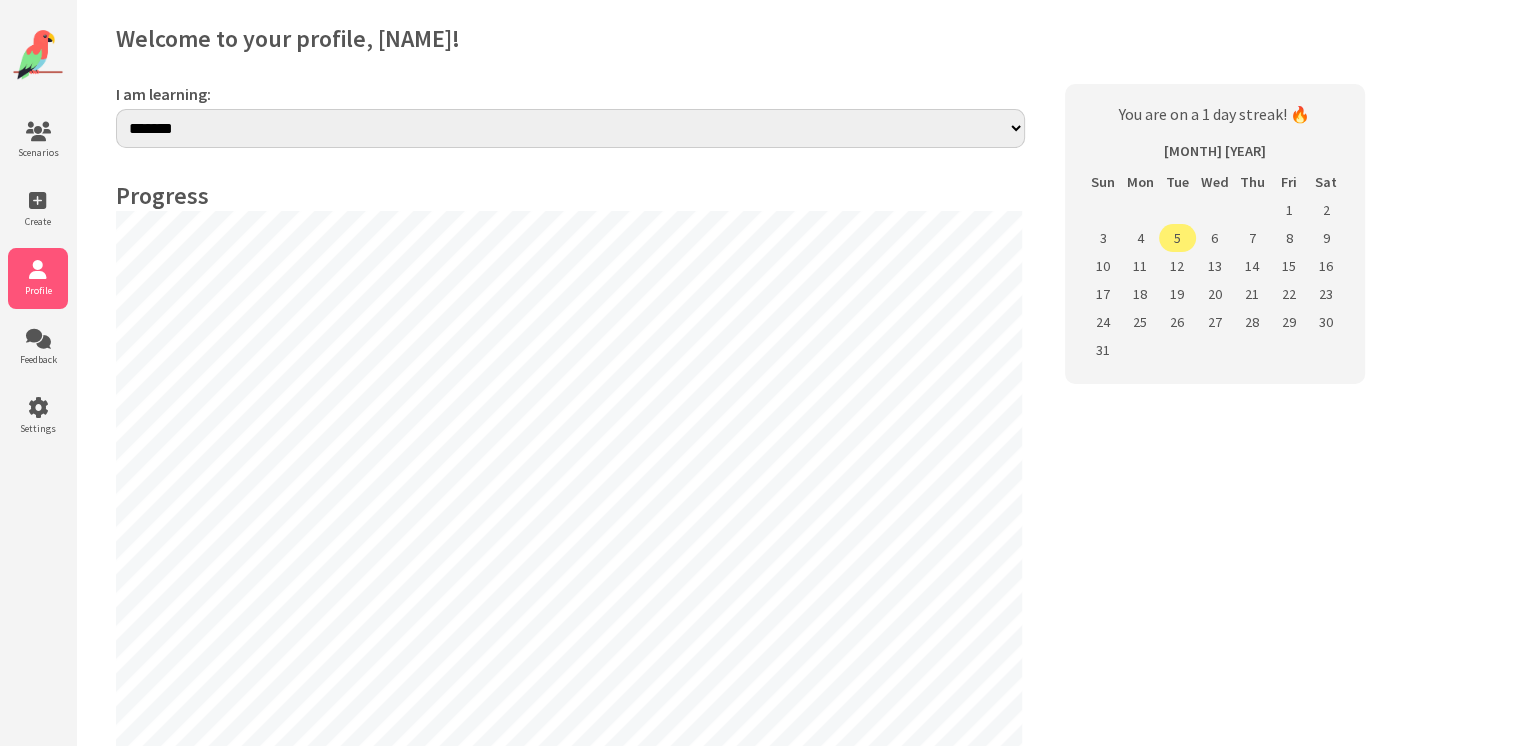 scroll, scrollTop: 0, scrollLeft: 0, axis: both 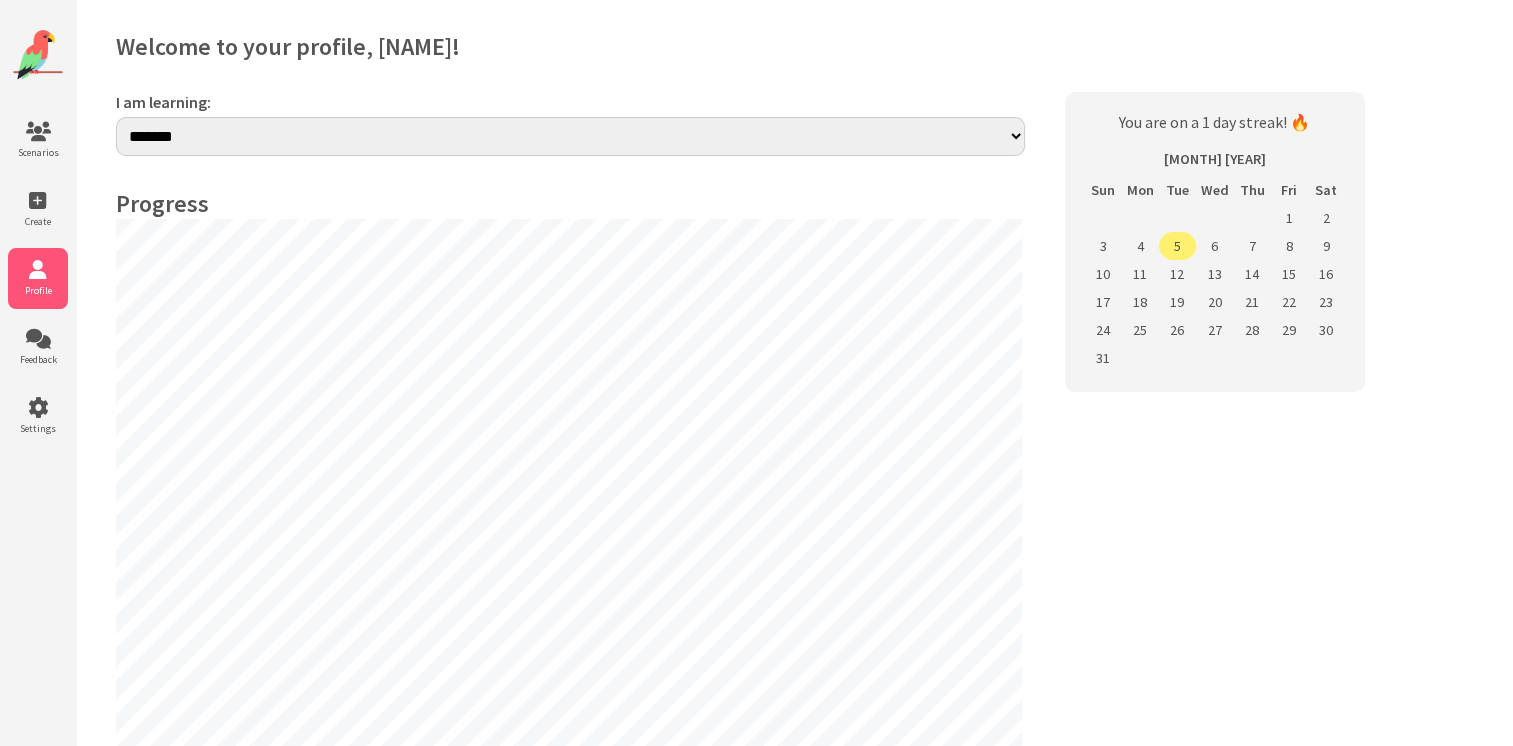 click on "**********" at bounding box center [570, 136] 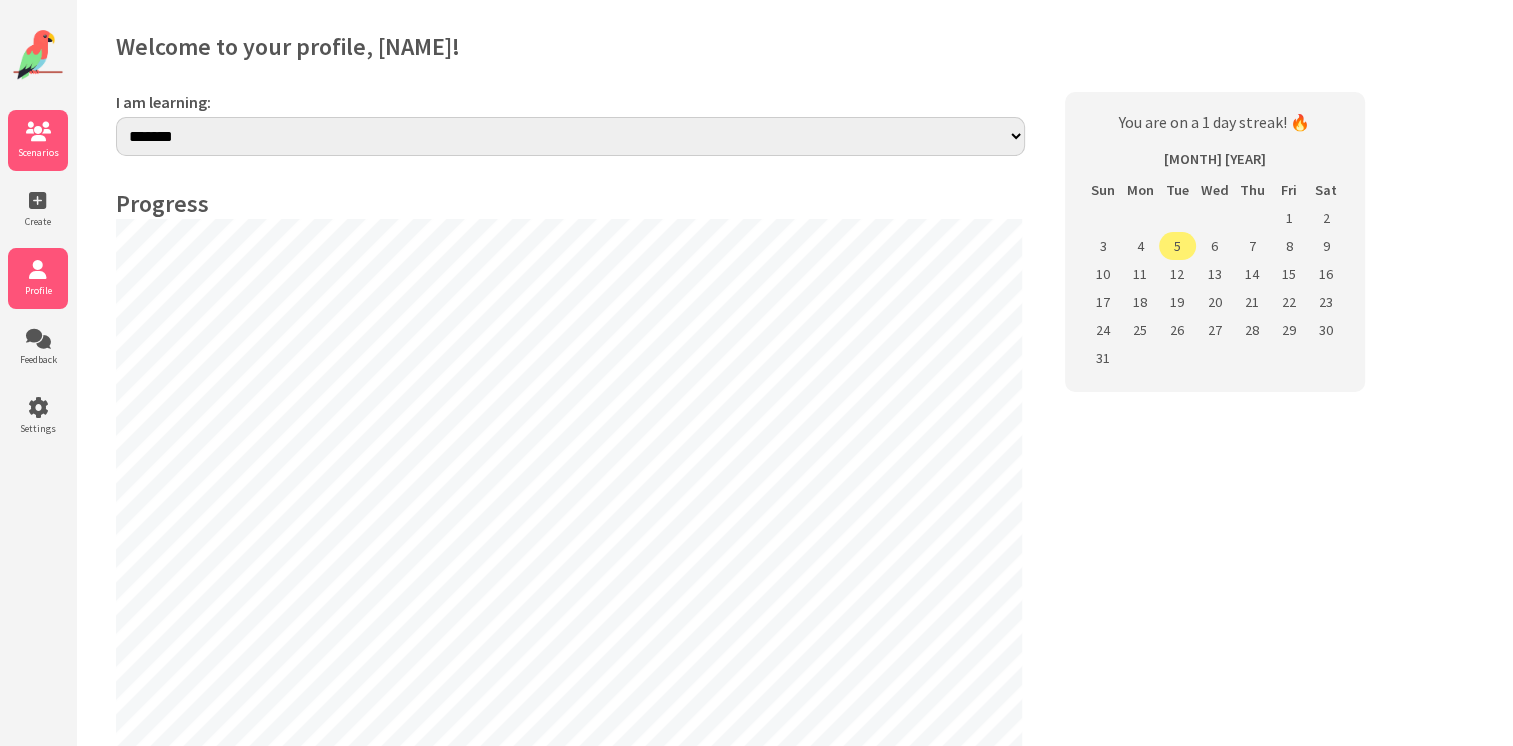 click on "Scenarios" at bounding box center (38, 140) 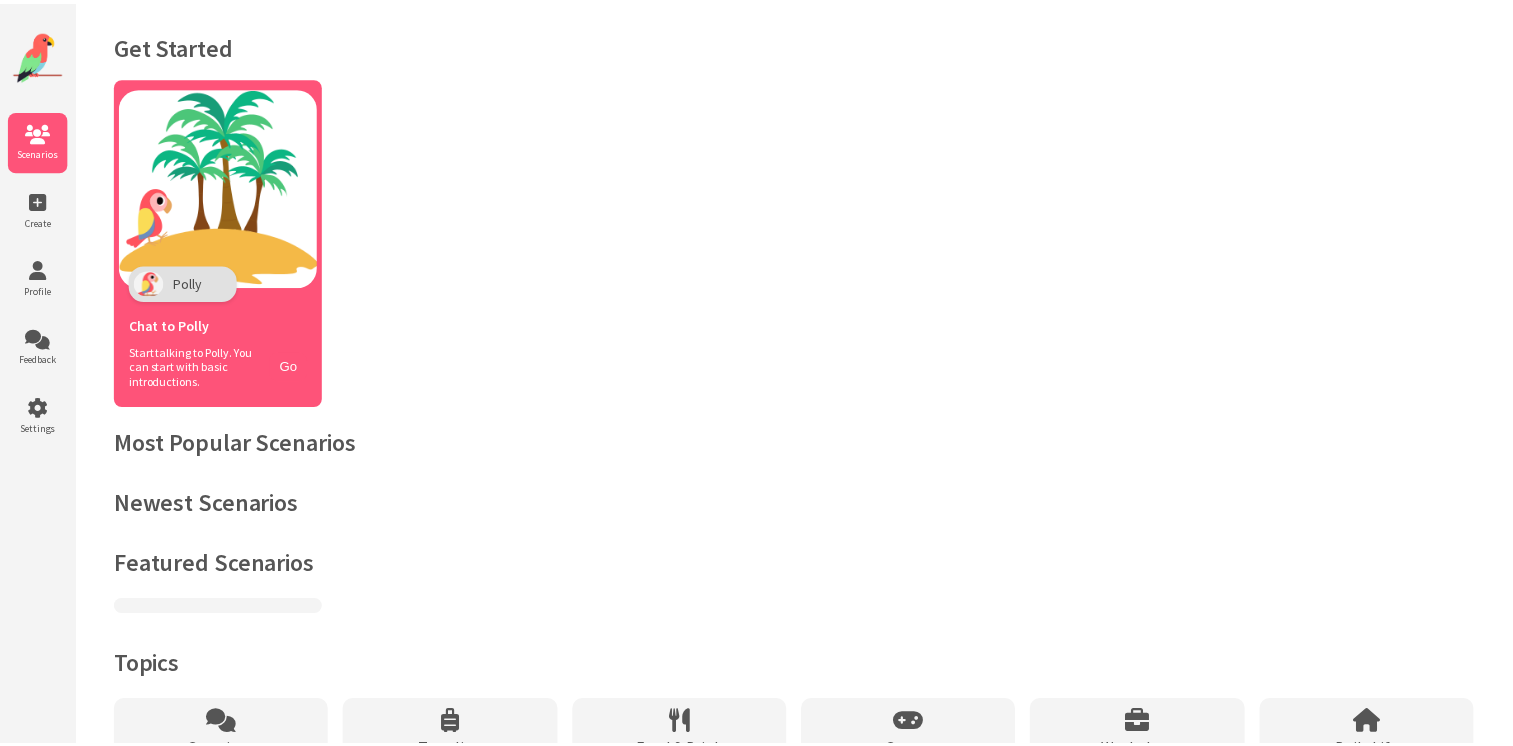 scroll, scrollTop: 0, scrollLeft: 0, axis: both 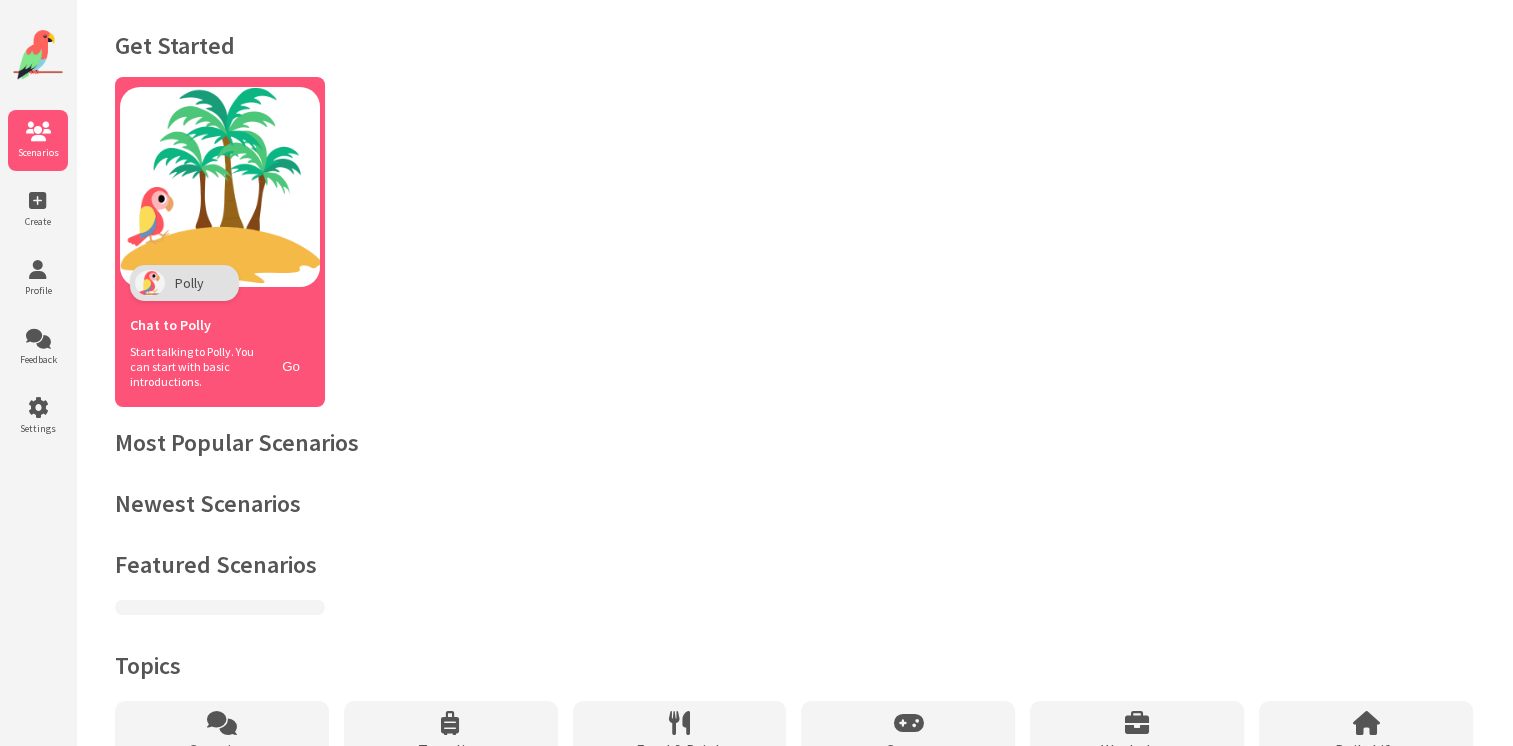 click on "Chat to Polly" at bounding box center (220, 322) 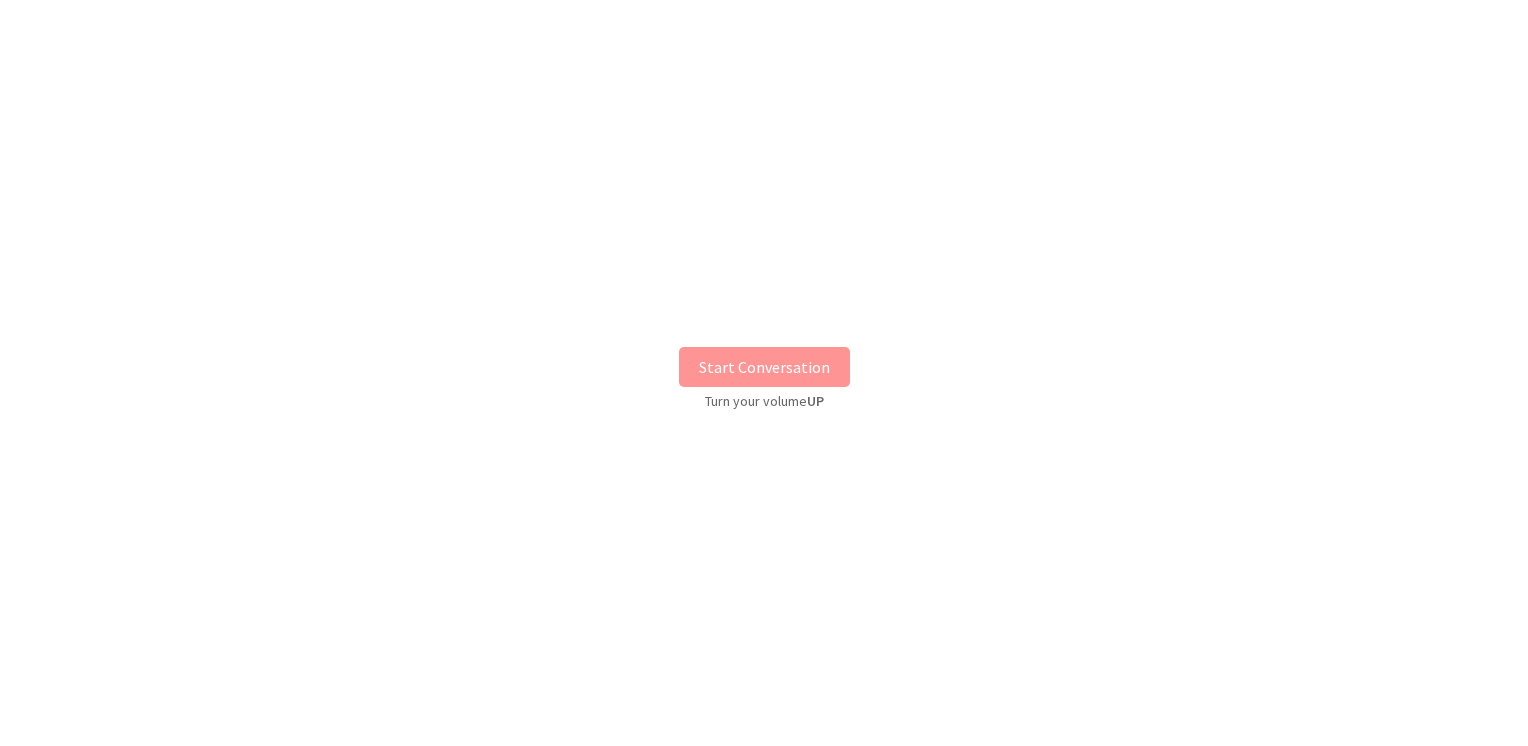 scroll, scrollTop: 0, scrollLeft: 0, axis: both 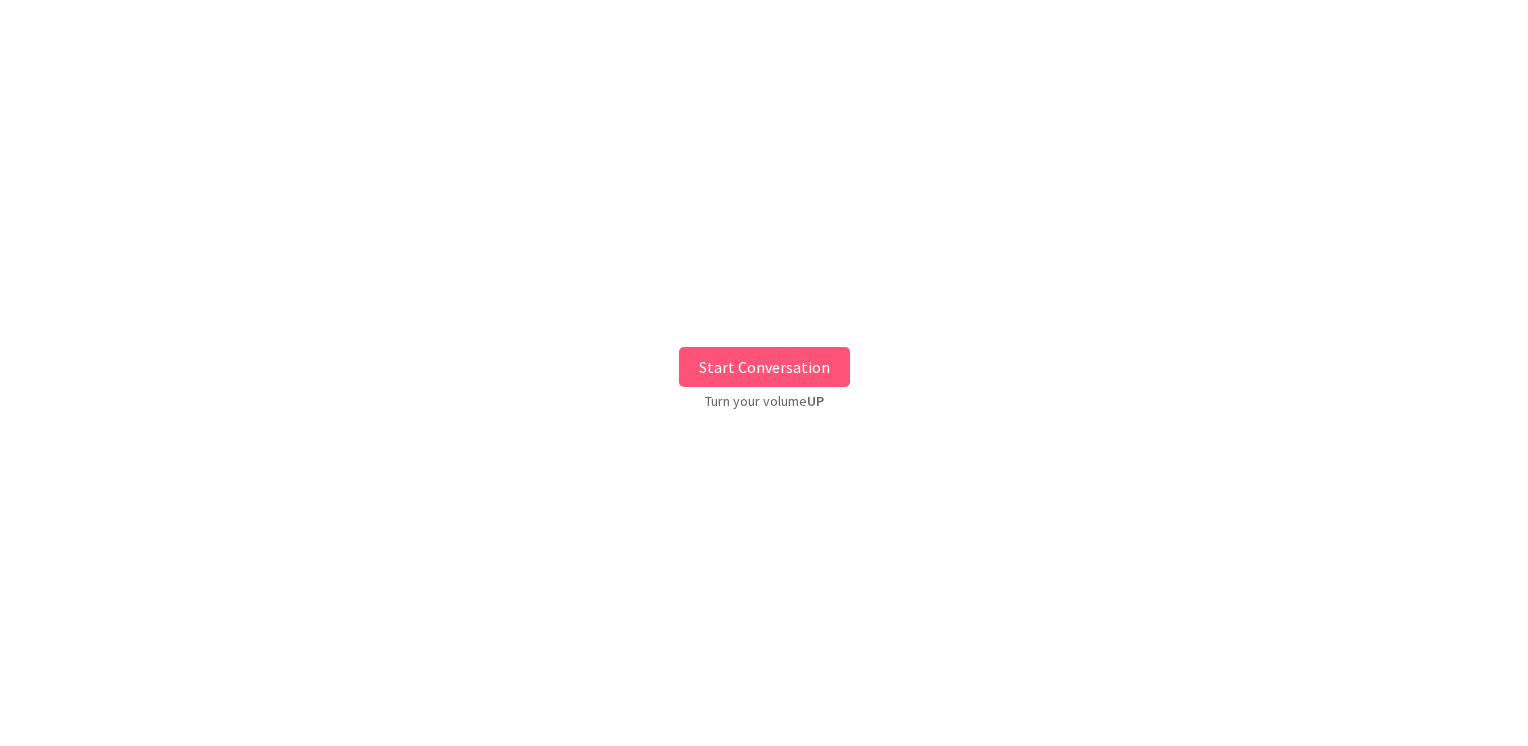 click on "Start Conversation" at bounding box center [764, 367] 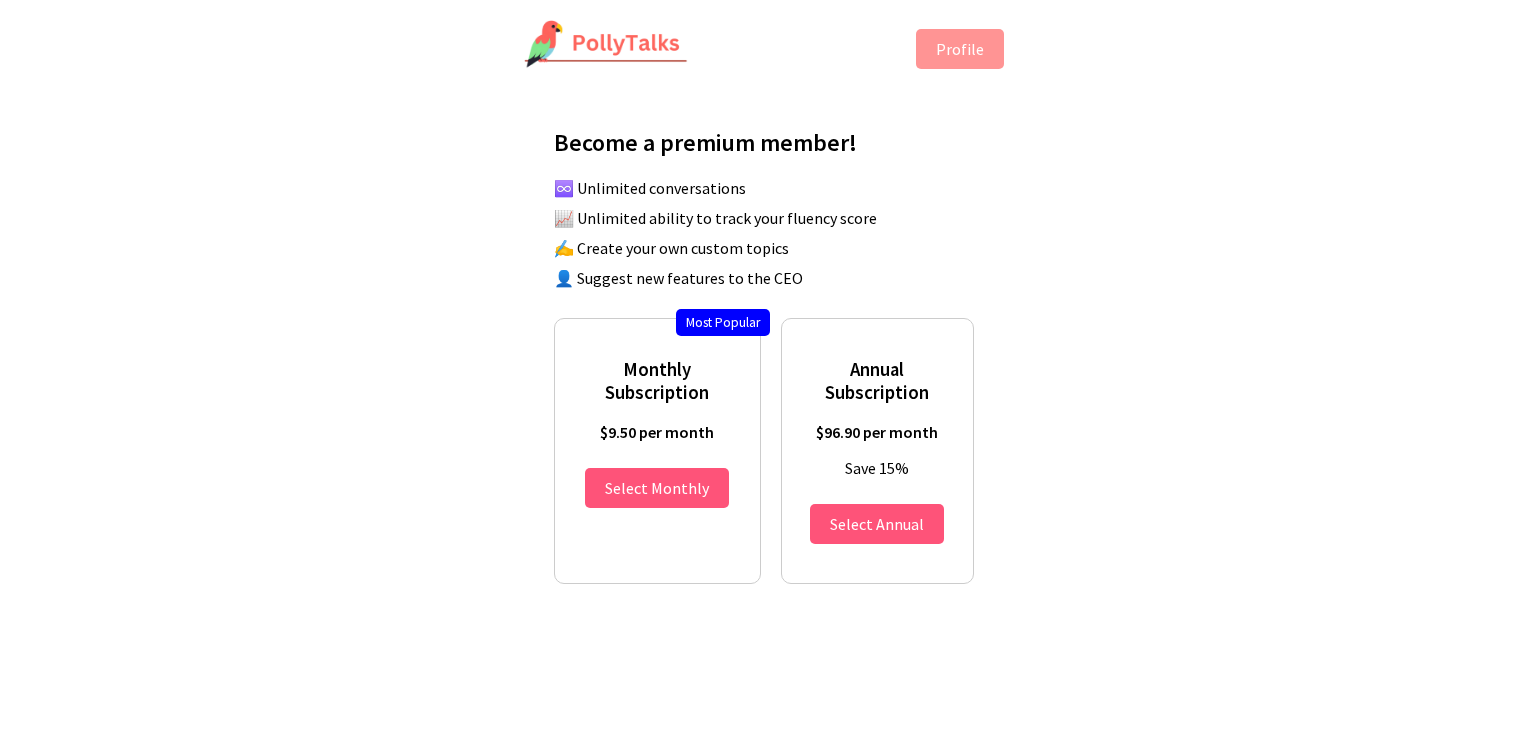 scroll, scrollTop: 0, scrollLeft: 0, axis: both 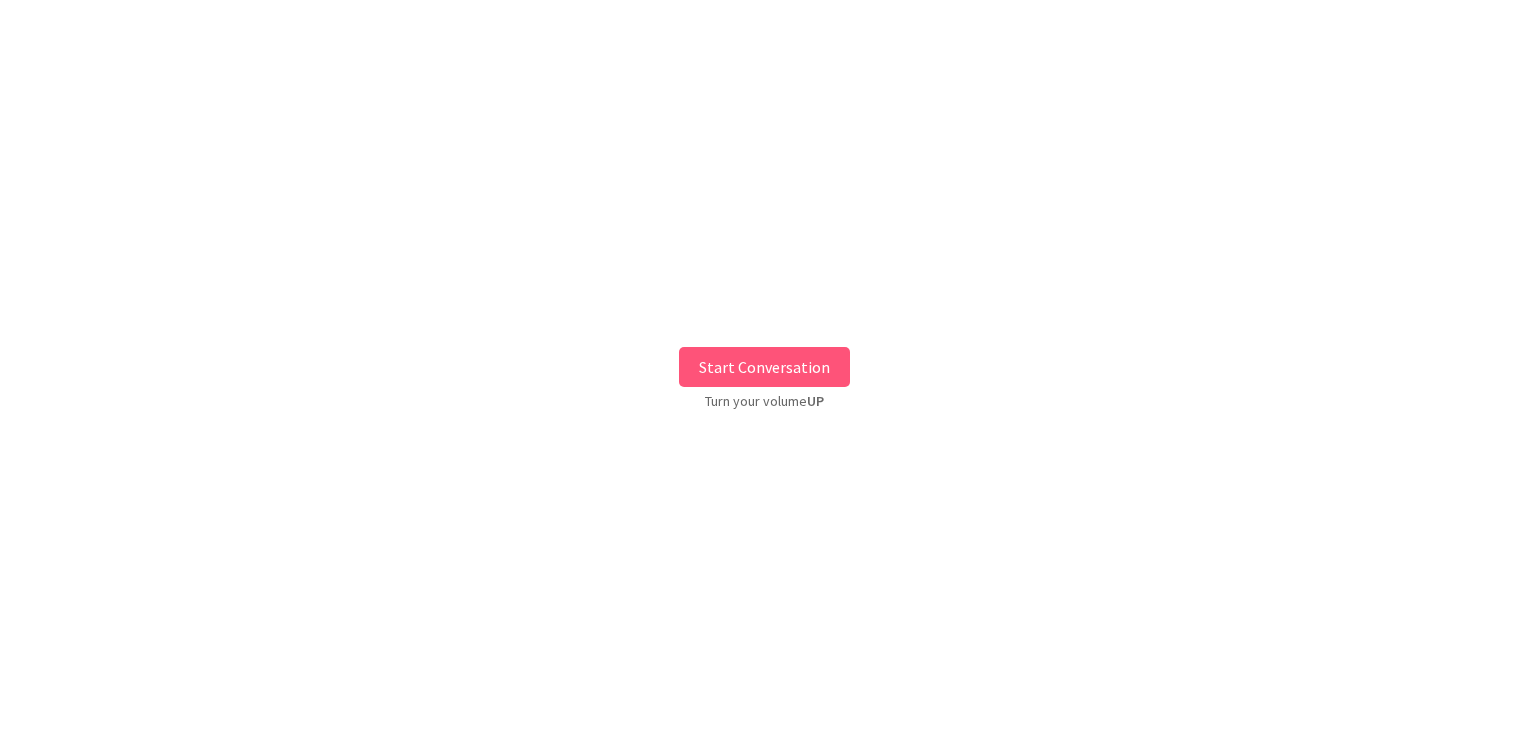 click on "Start Conversation" at bounding box center [764, 367] 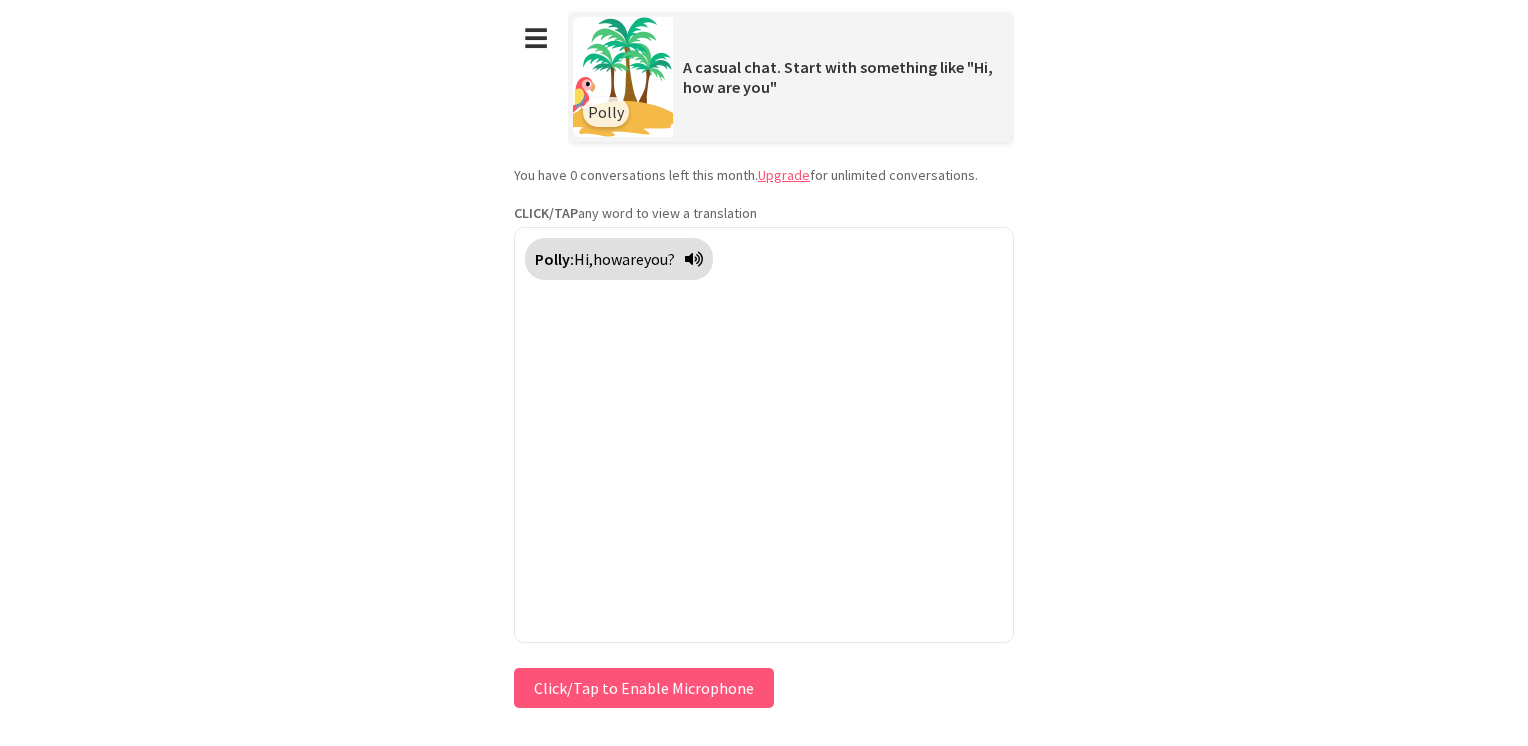 click on "Click/Tap to Enable Microphone" at bounding box center (644, 688) 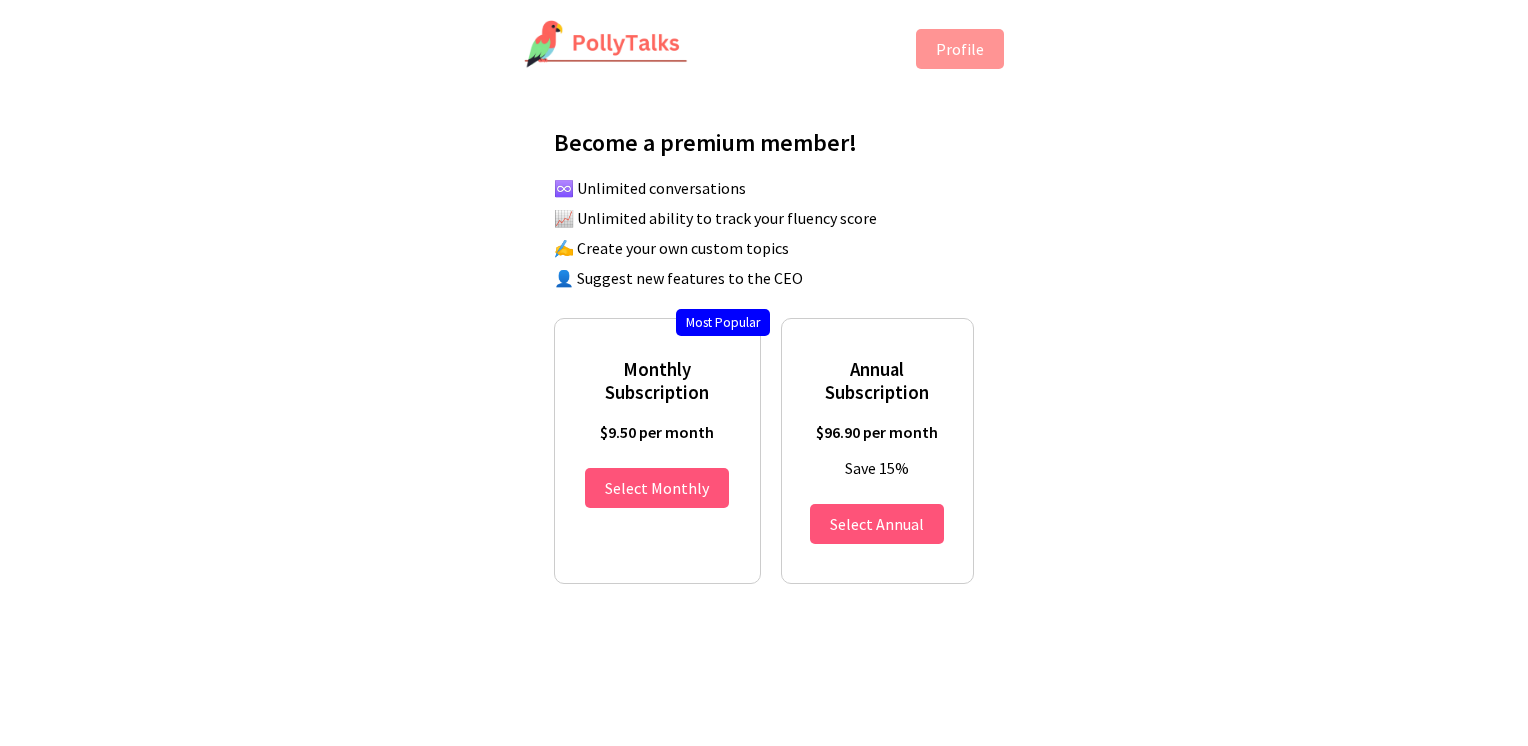 scroll, scrollTop: 0, scrollLeft: 0, axis: both 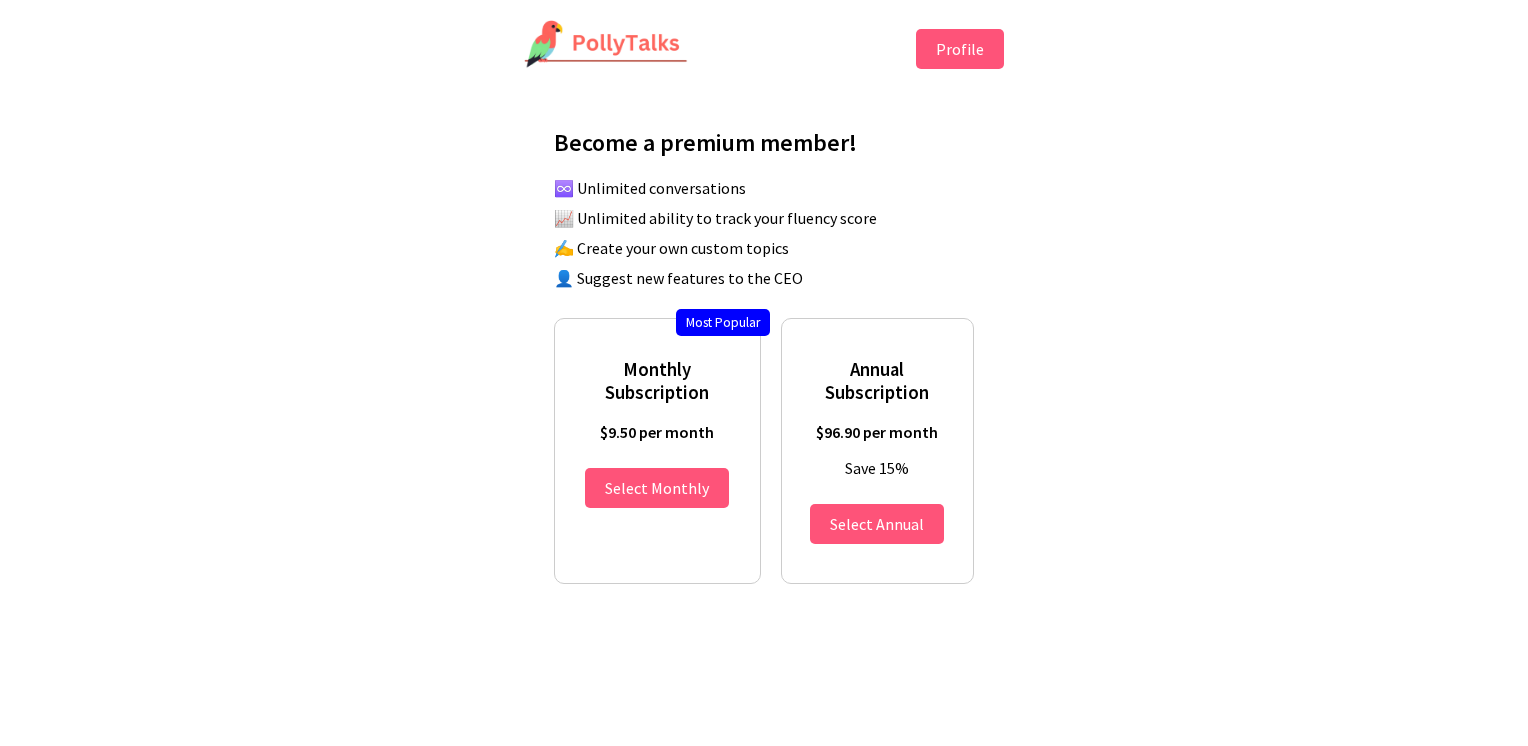 click on "Profile" at bounding box center (960, 49) 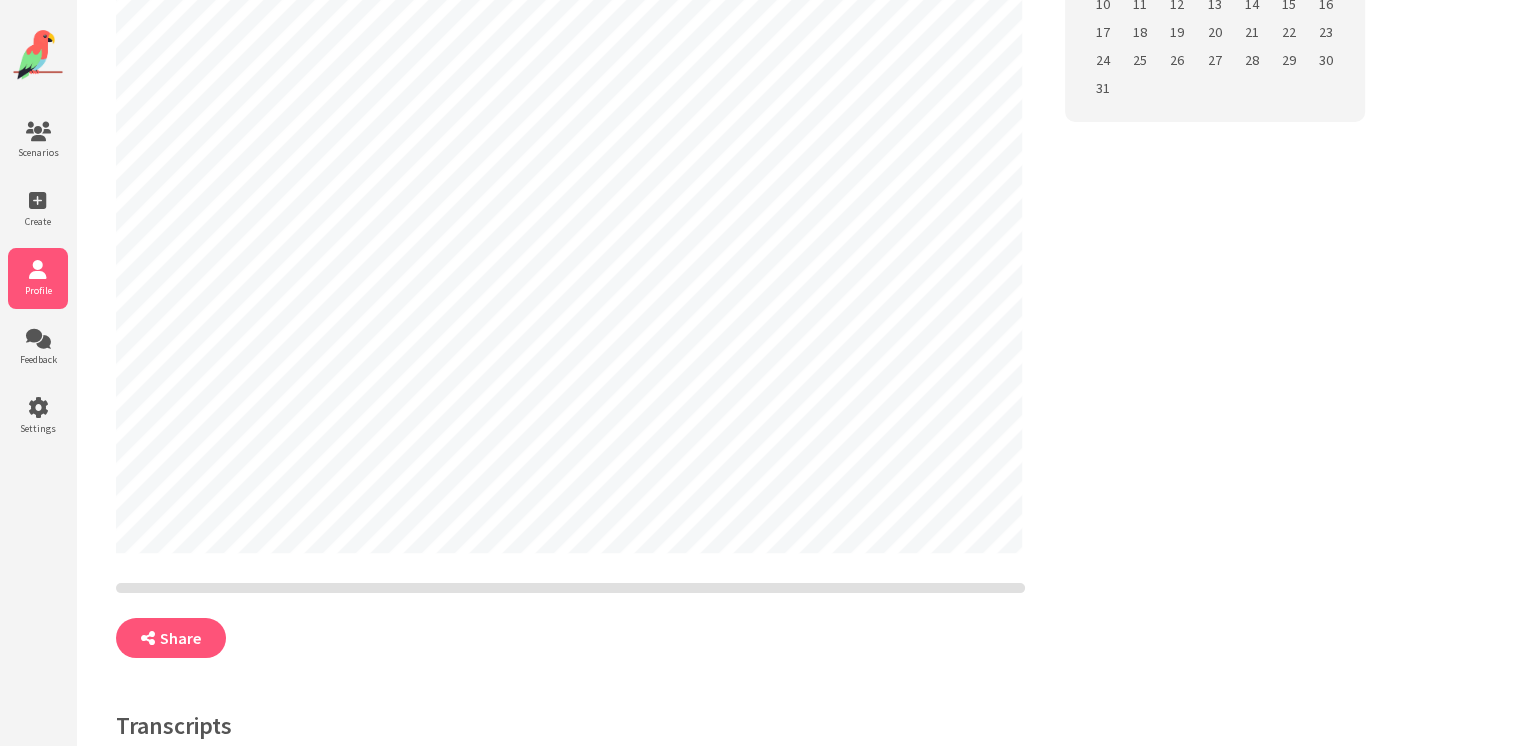 scroll, scrollTop: 0, scrollLeft: 0, axis: both 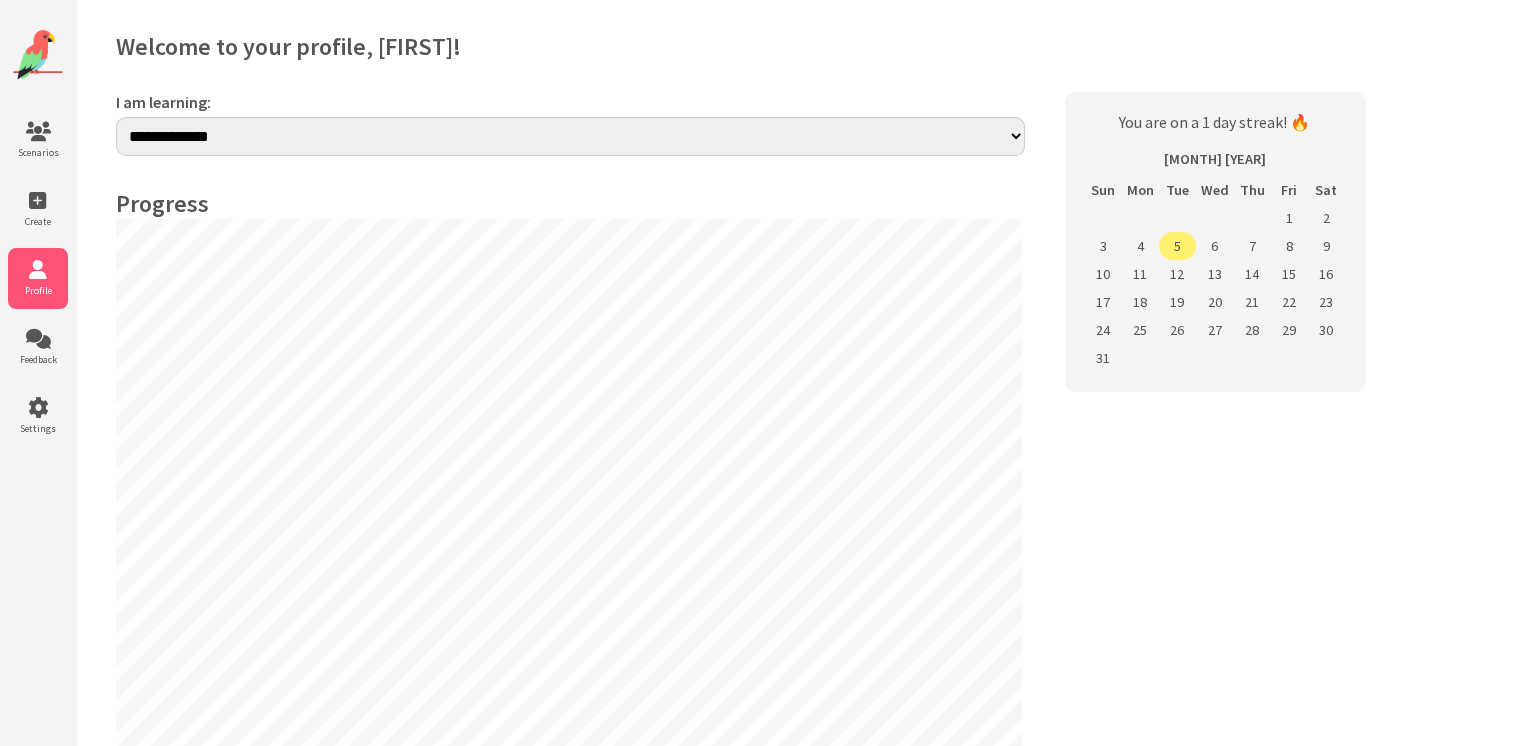 select on "**" 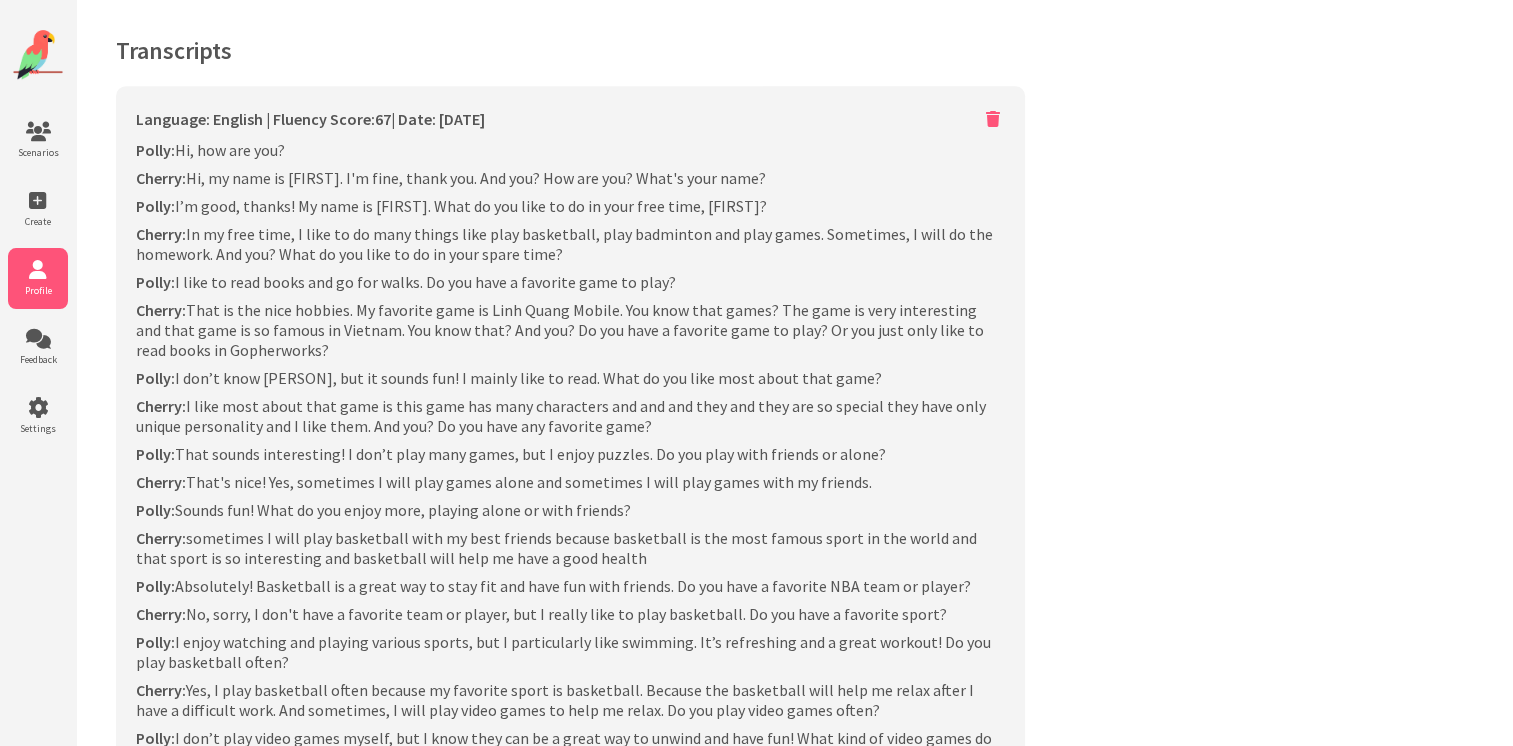 scroll, scrollTop: 0, scrollLeft: 0, axis: both 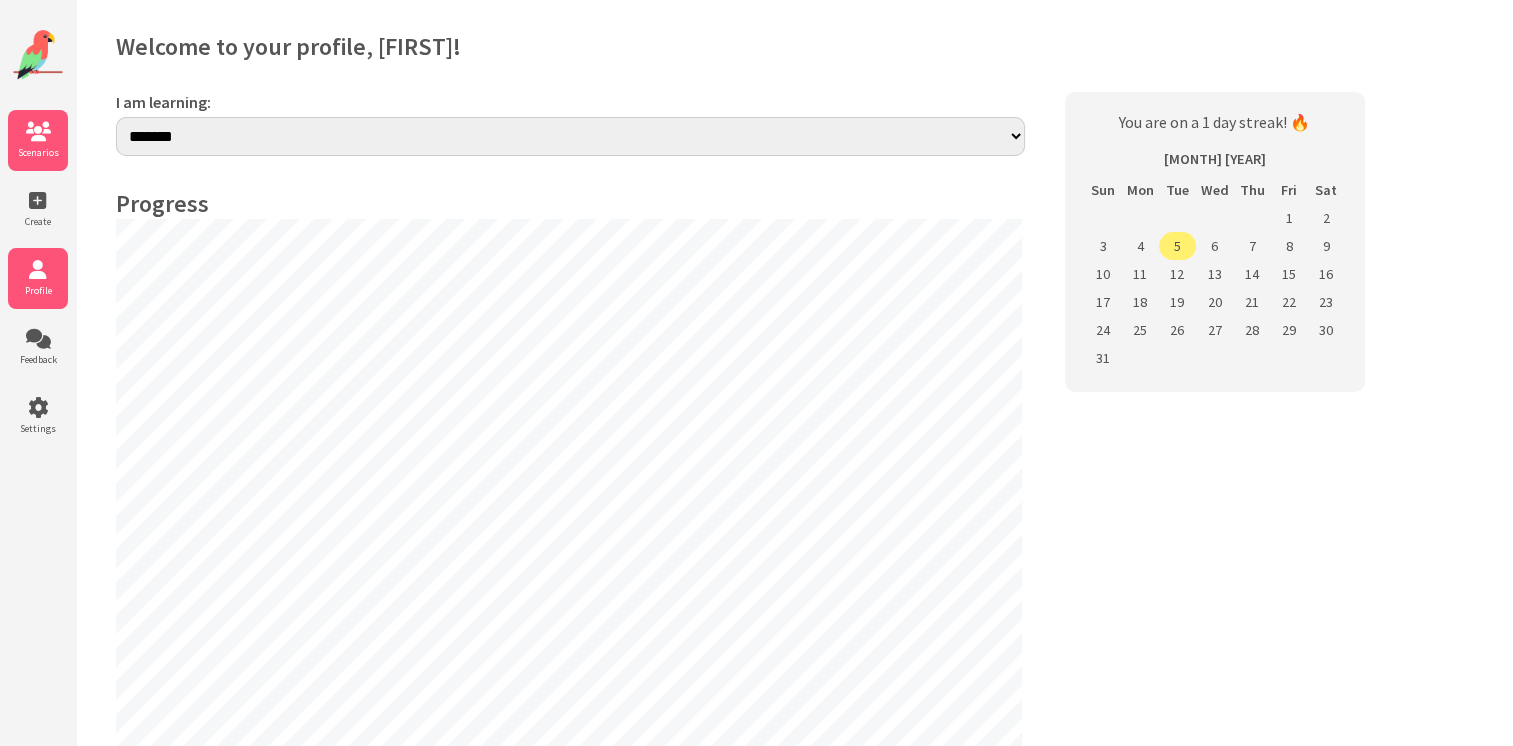 click on "Scenarios" at bounding box center [38, 140] 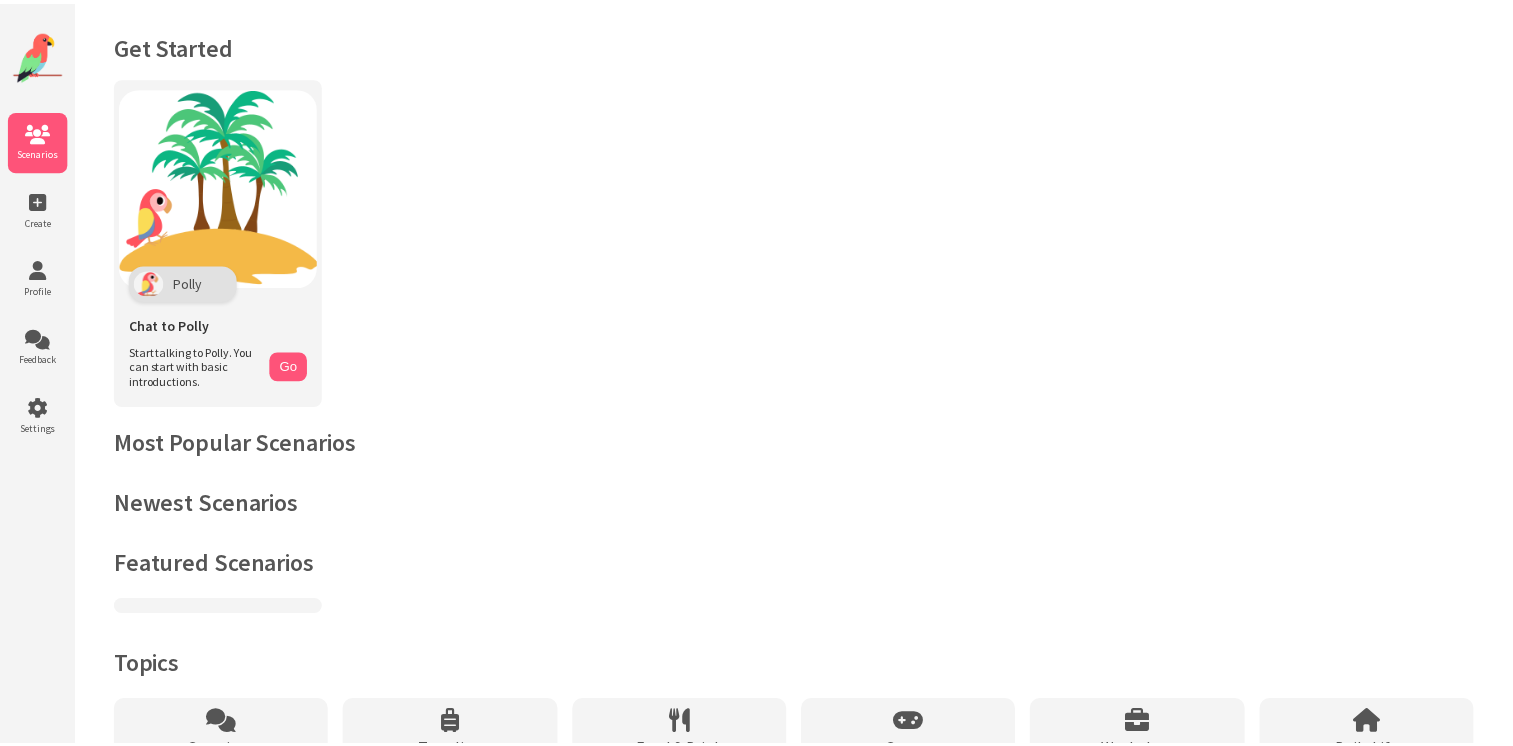 scroll, scrollTop: 0, scrollLeft: 0, axis: both 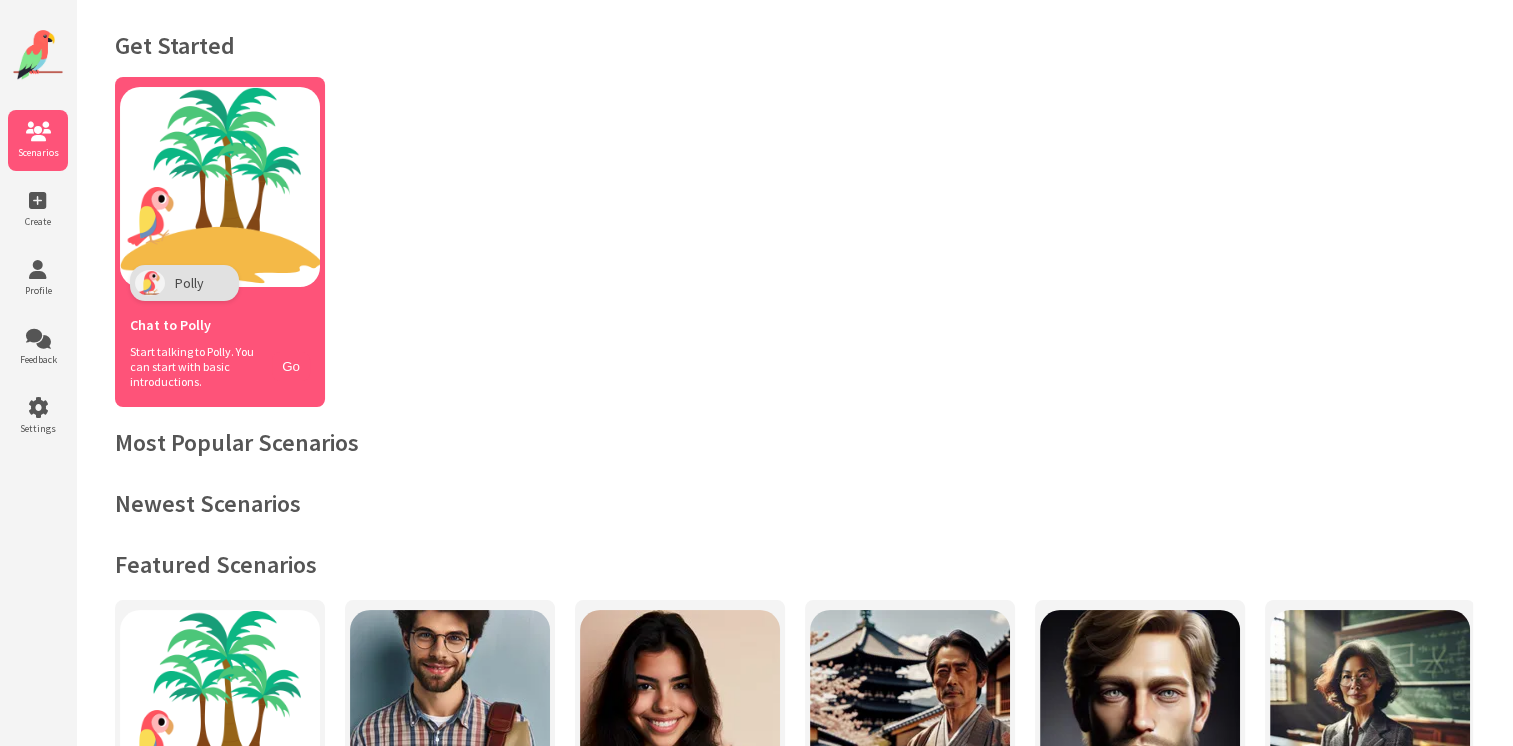 click on "Chat to Polly" at bounding box center [220, 322] 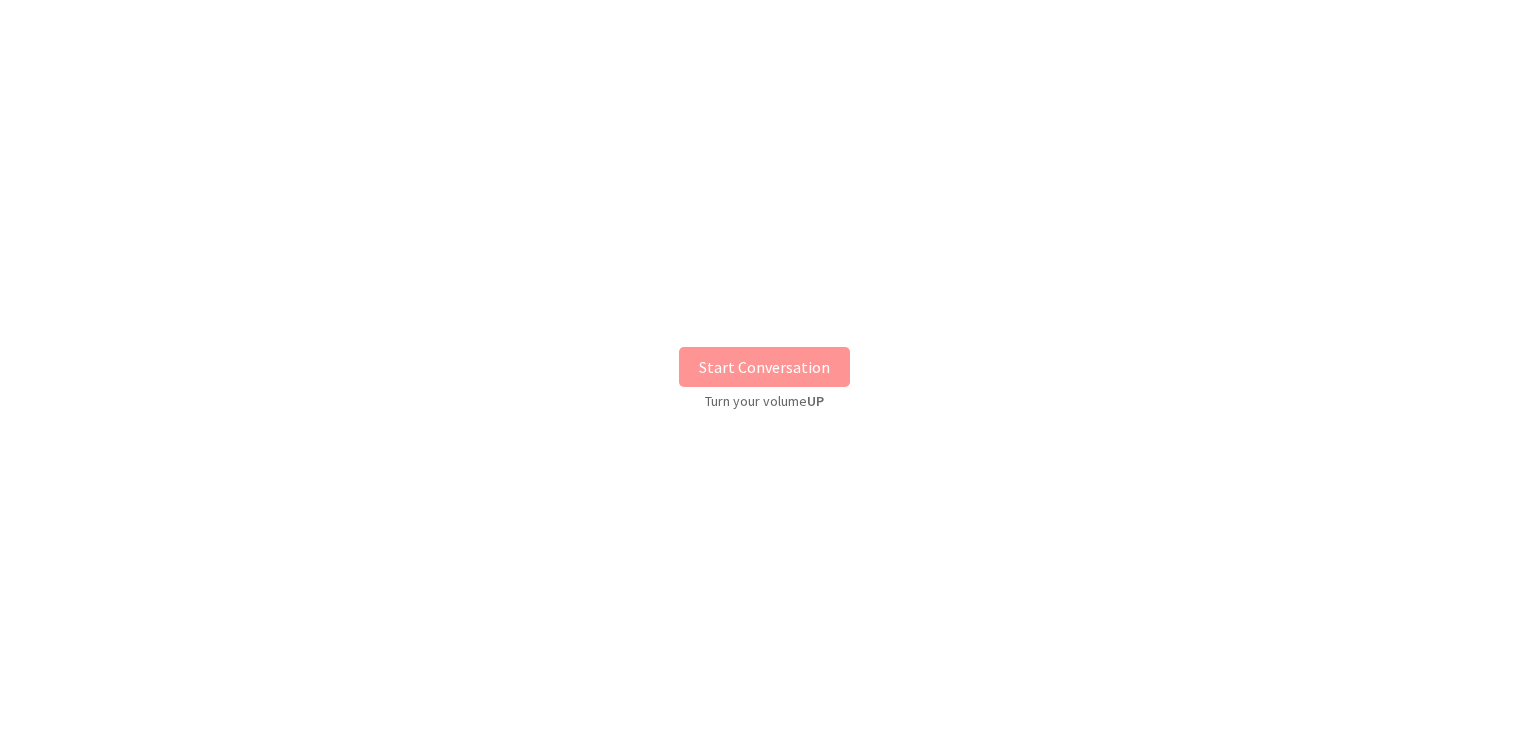 scroll, scrollTop: 0, scrollLeft: 0, axis: both 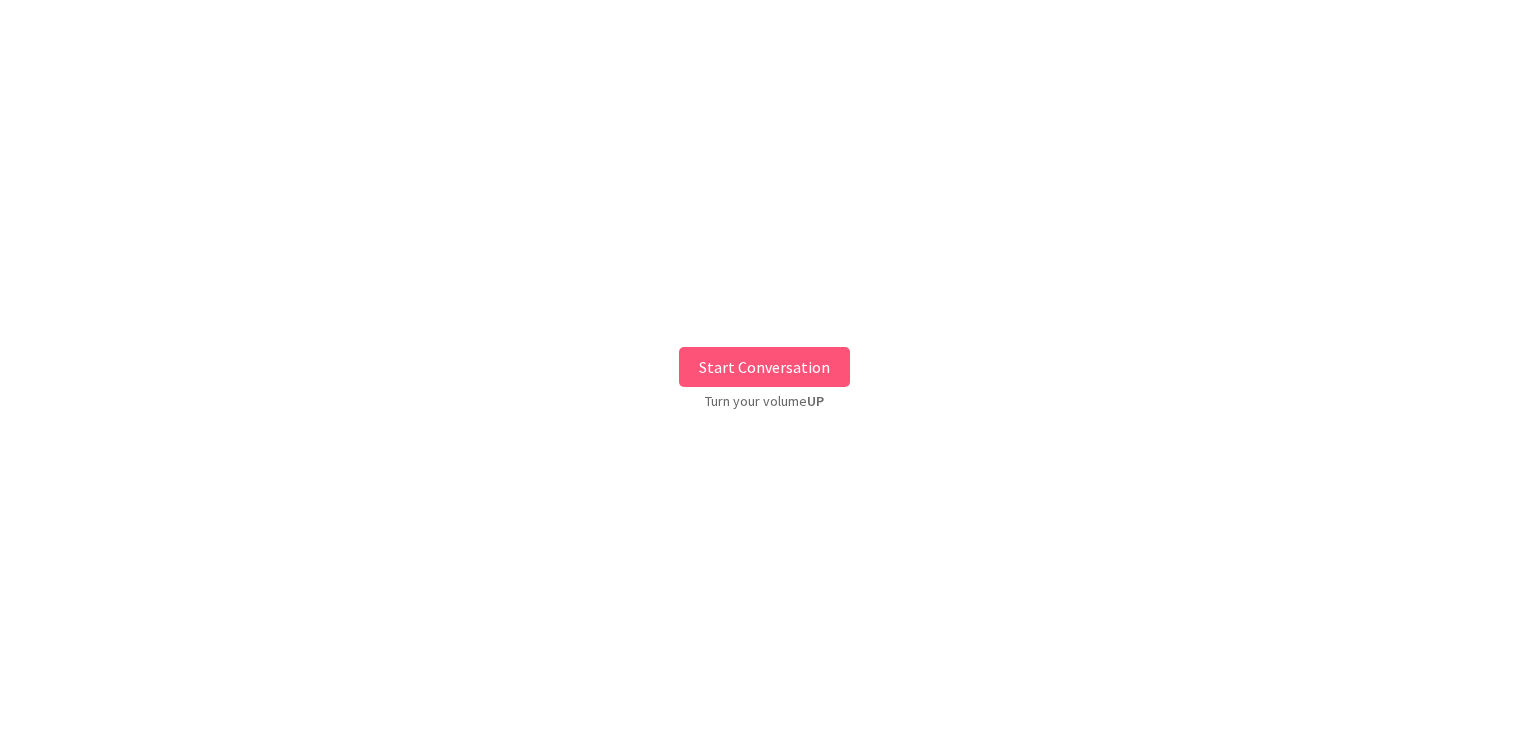 click on "Start Conversation" at bounding box center (764, 367) 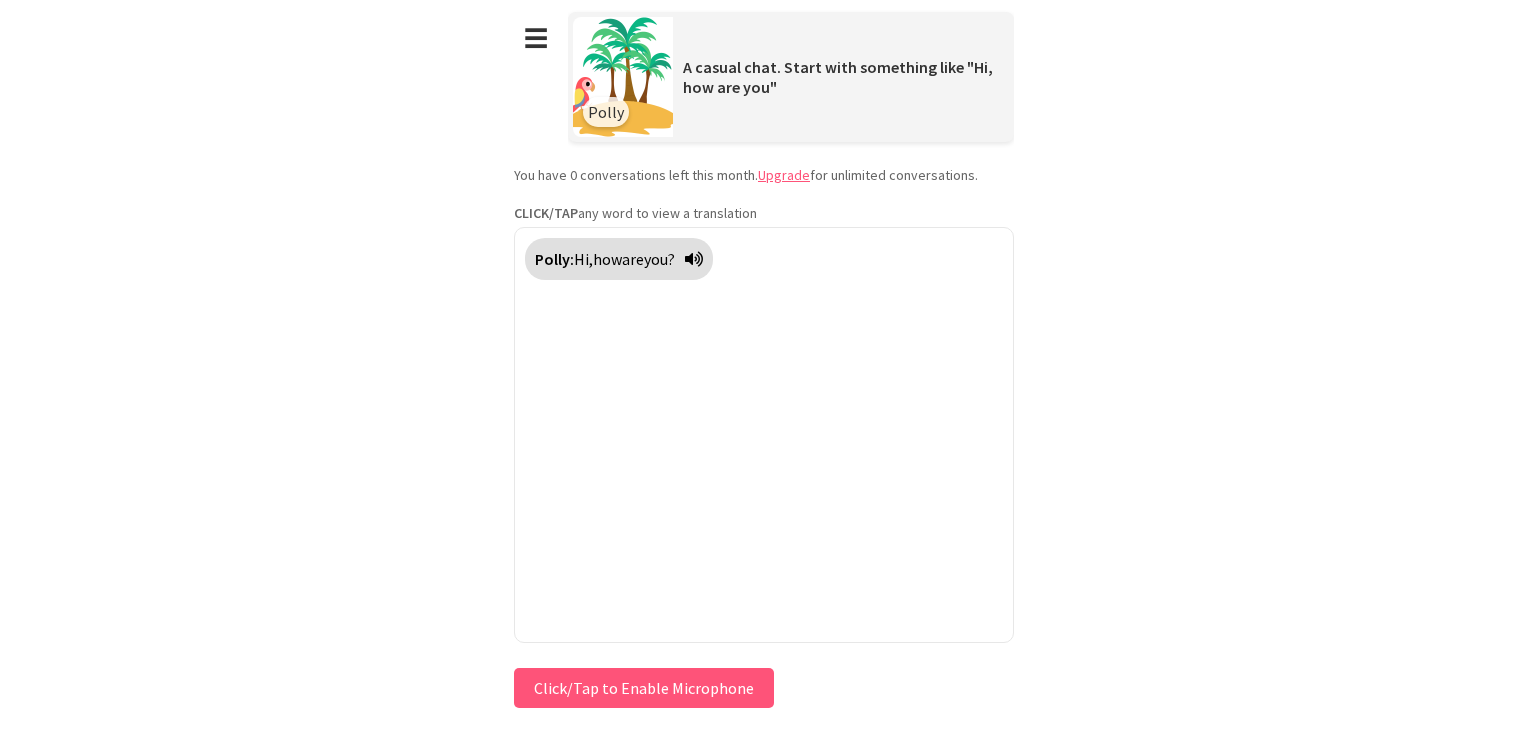 click on "Click/Tap to Enable Microphone" at bounding box center [644, 688] 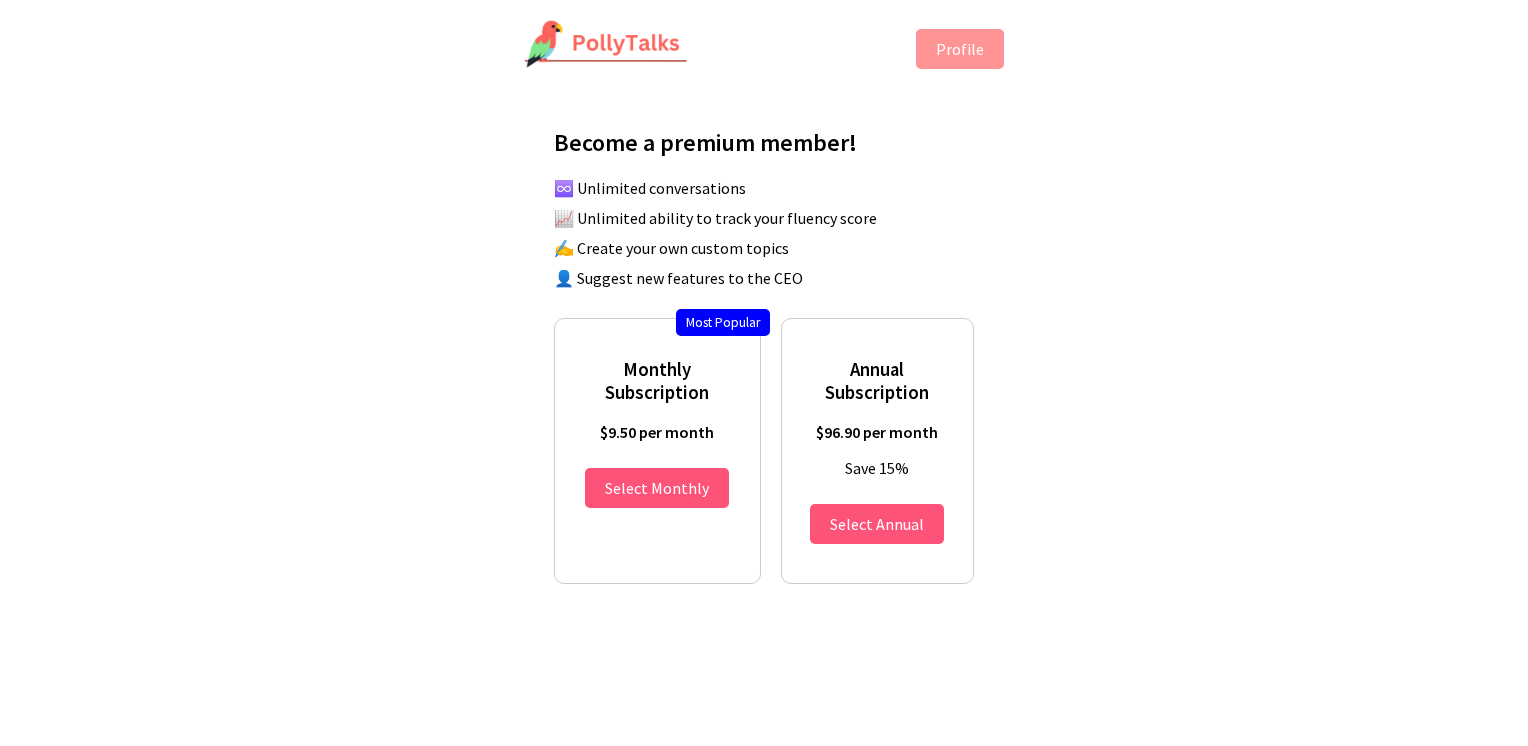 scroll, scrollTop: 0, scrollLeft: 0, axis: both 